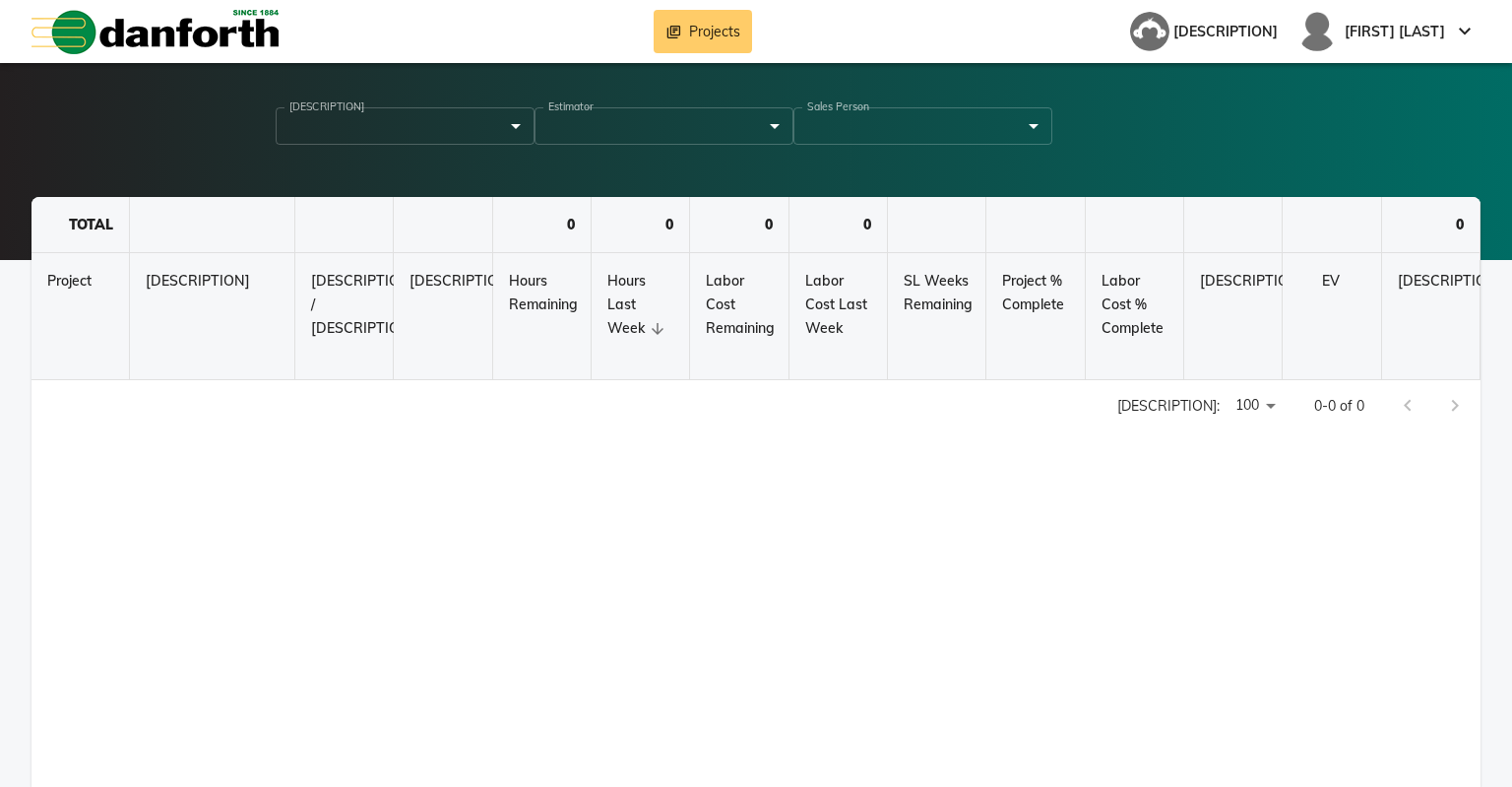 scroll, scrollTop: 0, scrollLeft: 0, axis: both 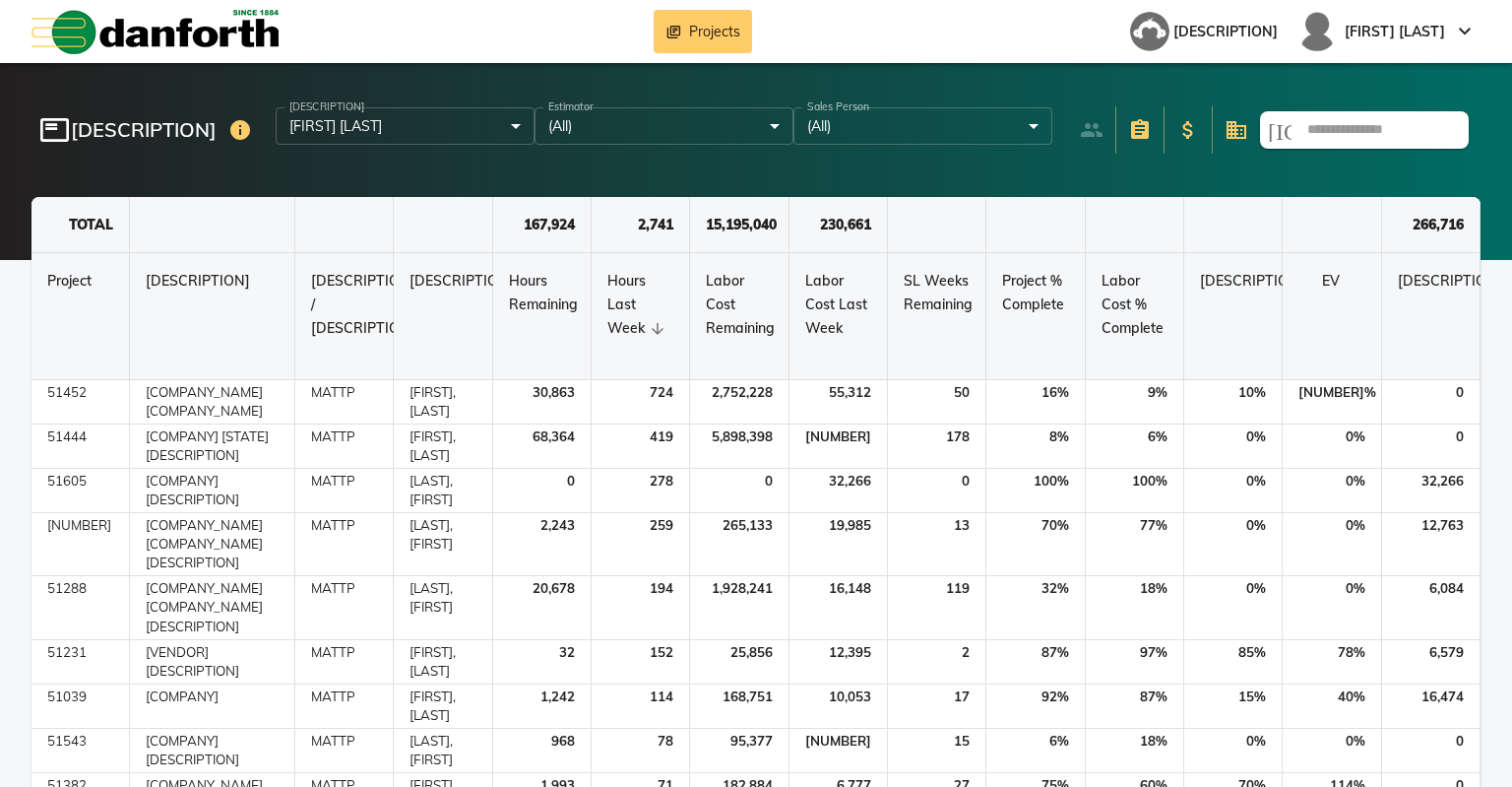click on "library_books Projects App Survey [FIRST], [LAST] keyboard_arrow_down featured_play_list Project List Project Manager [LAST], [FIRST] ****** ​ Estimator (All) * ​ Sales Person (All) * ​ search TOTAL 167,924 2,741 15,195,040 230,661 266,716 Project Project Description SRPM / PEX Project Manager Hours Remaining Hours Last Week Labor Cost Remaining Labor Cost Last Week SL Weeks Remaining Project % Complete Labor Cost % Complete Installed % Complete EV Posted Cost No EC 51452 [NAME] [VENDOR] [FIRST], [LAST] 30,863 724 2,752,228 55,312 50 16 % 9 % 10 % 101 % 0 51444 [NAME] [DESCRIPTION] [FIRST], [LAST] 68,364 419 5,898,398 33,142 178 8 % 6 % 0 % 0 % 0 51605 [NAME] [DESCRIPTION] [FIRST], [LAST] 0 278 0 32,266 0 100 % 100 % 0 % 0 % 32,266 51082 [NAME] [DESCRIPTION] [FIRST], [LAST] 2,243 259 265,133 19,985 13 70 % 77 % 0 % 0 % 12,763 51288 [NAME] [DESCRIPTION] [FIRST], [LAST] 194" at bounding box center (756, 393) 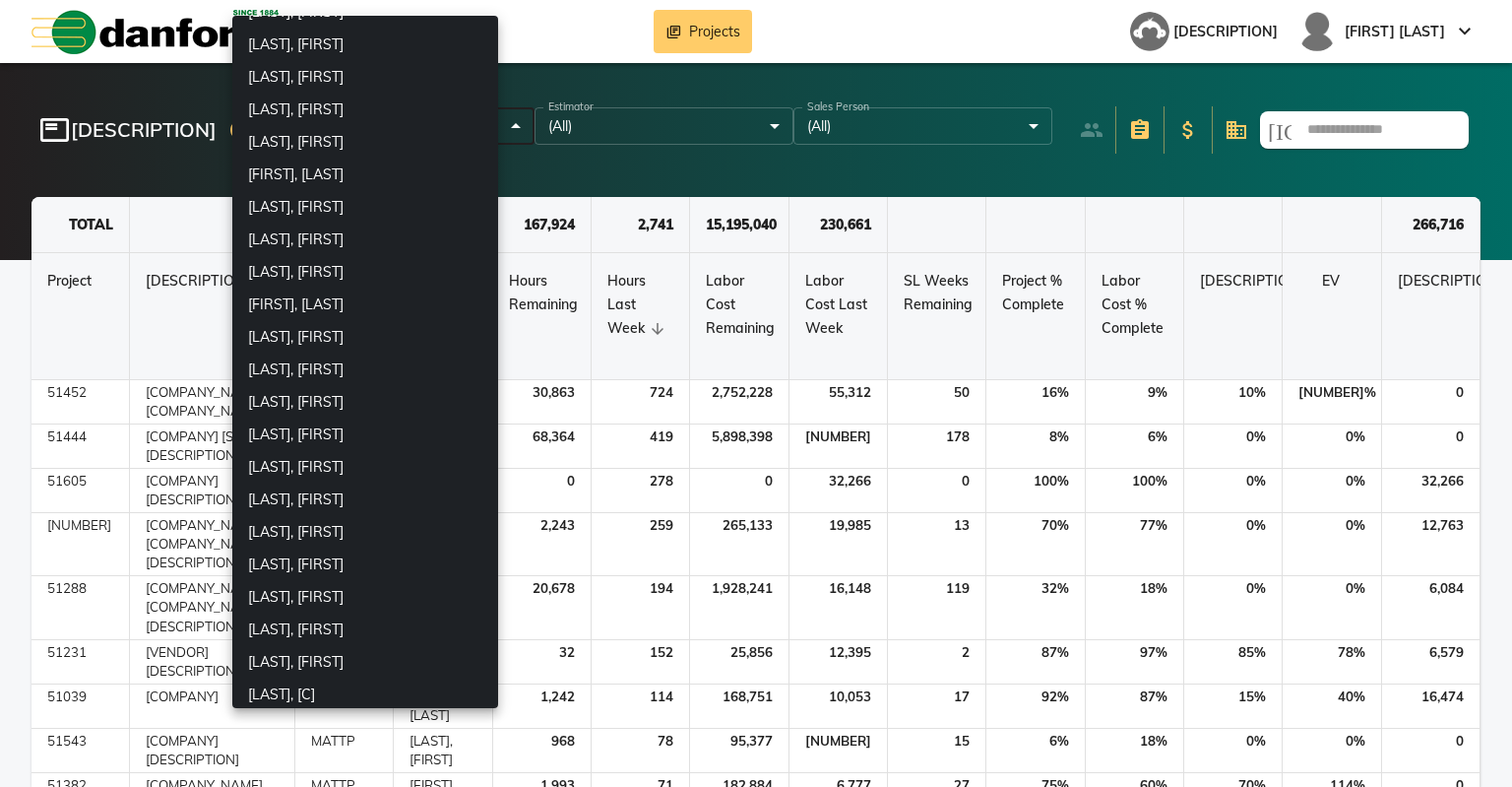 scroll, scrollTop: 1293, scrollLeft: 0, axis: vertical 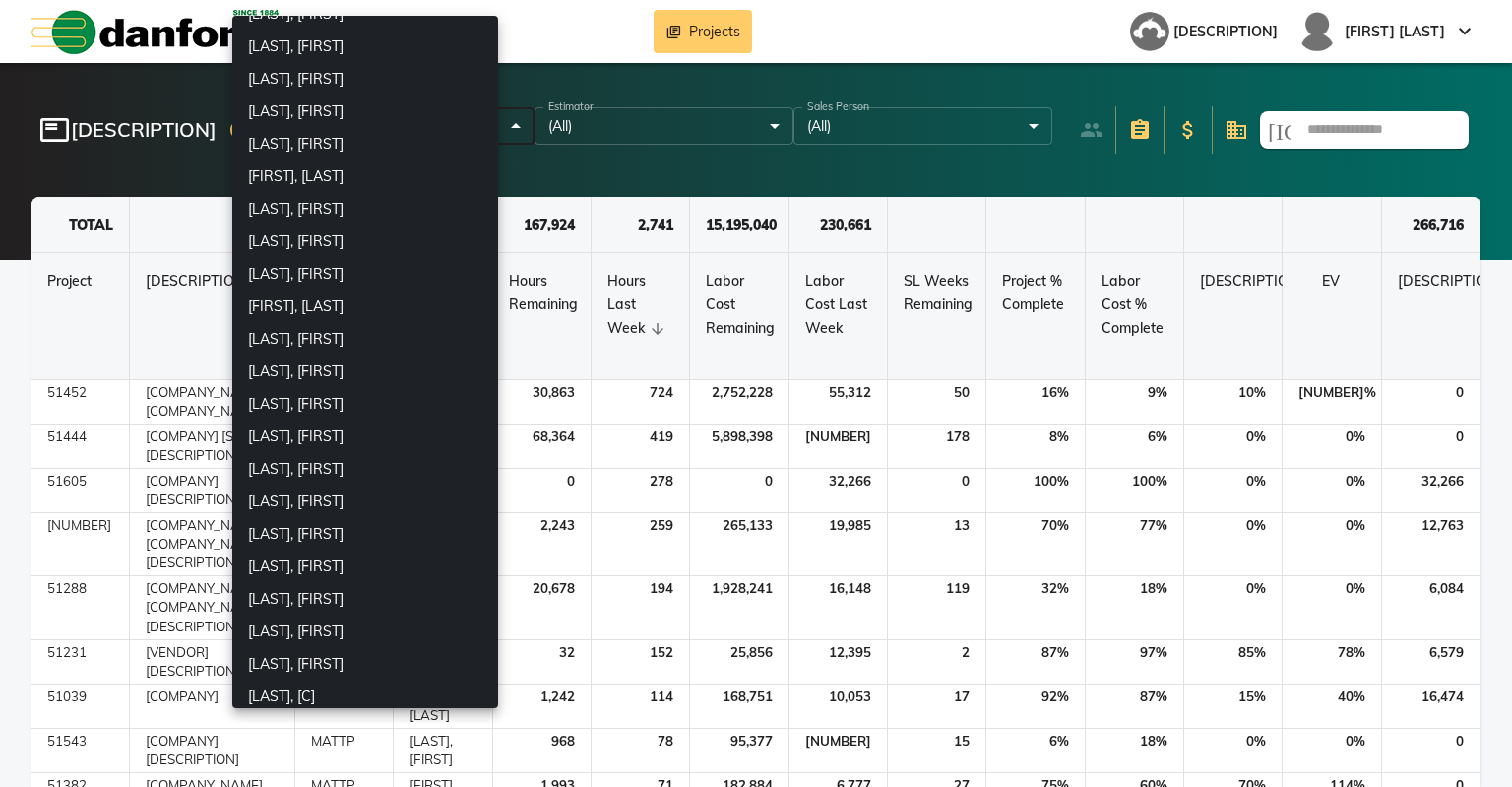 click on "[LAST], [FIRST]" at bounding box center (365, 241) 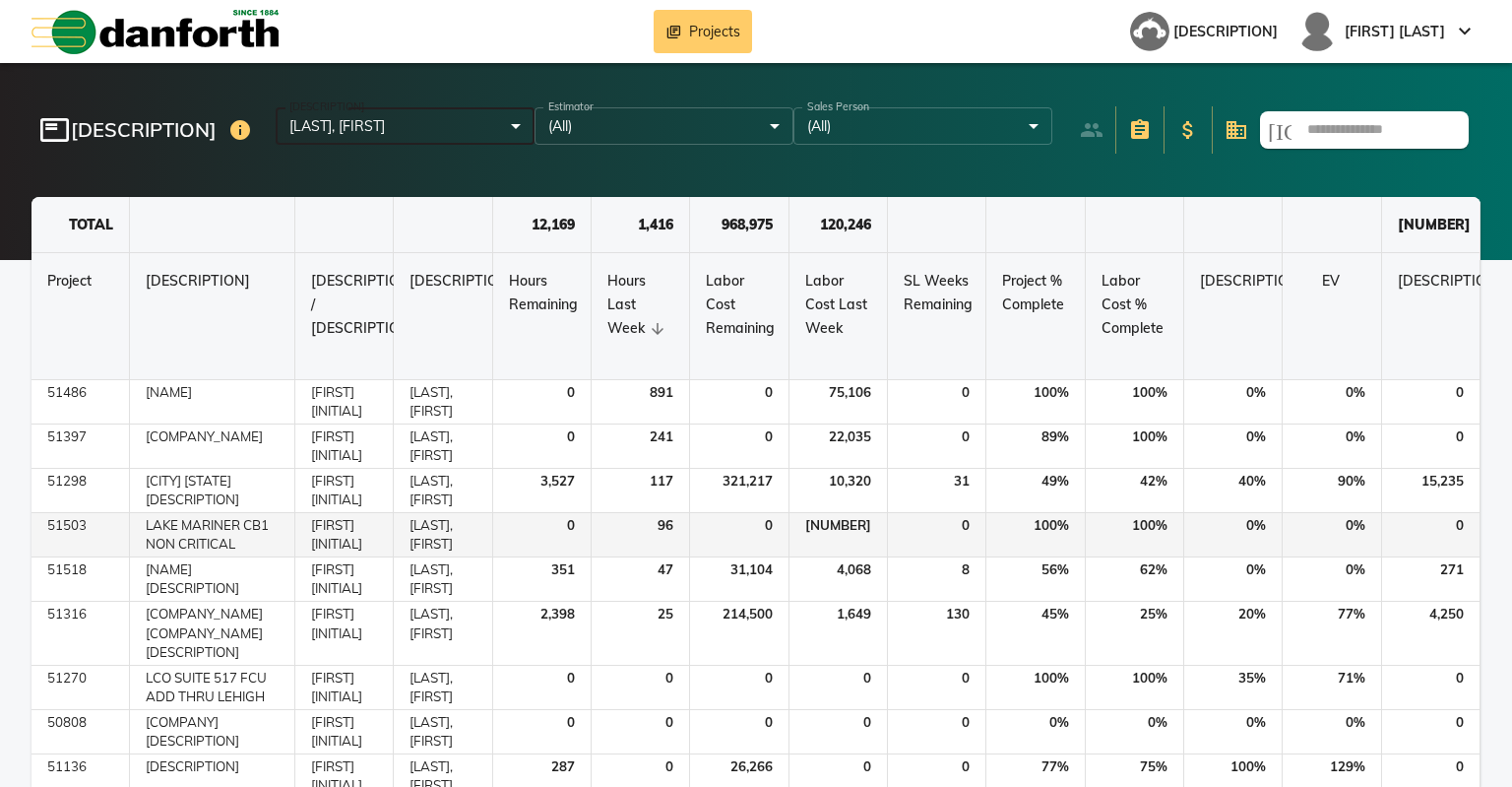 click on "LAKE MARINER CB1 NON CRITICAL" at bounding box center [213, 402] 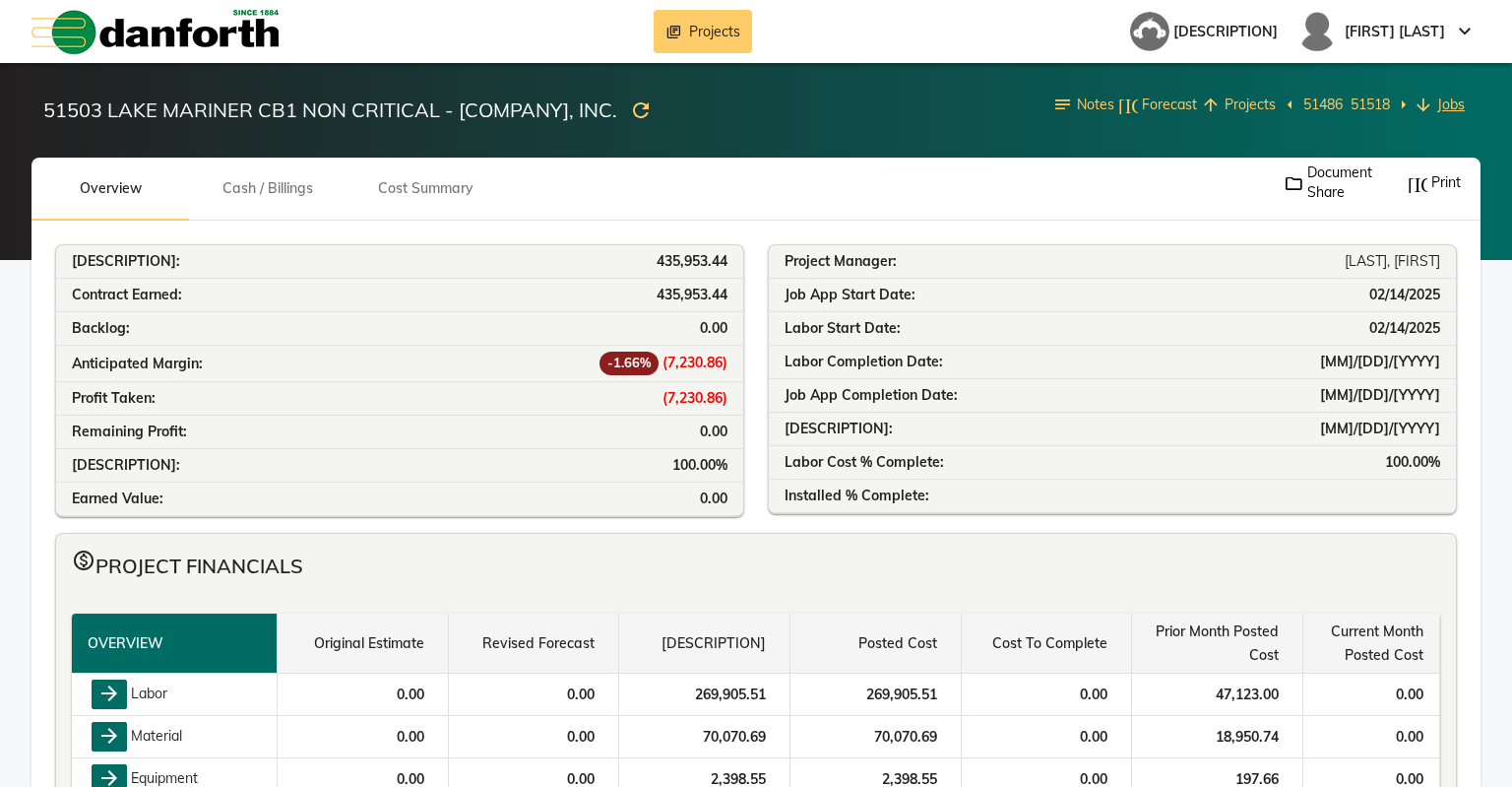 click on "Jobs" at bounding box center (1451, 104) 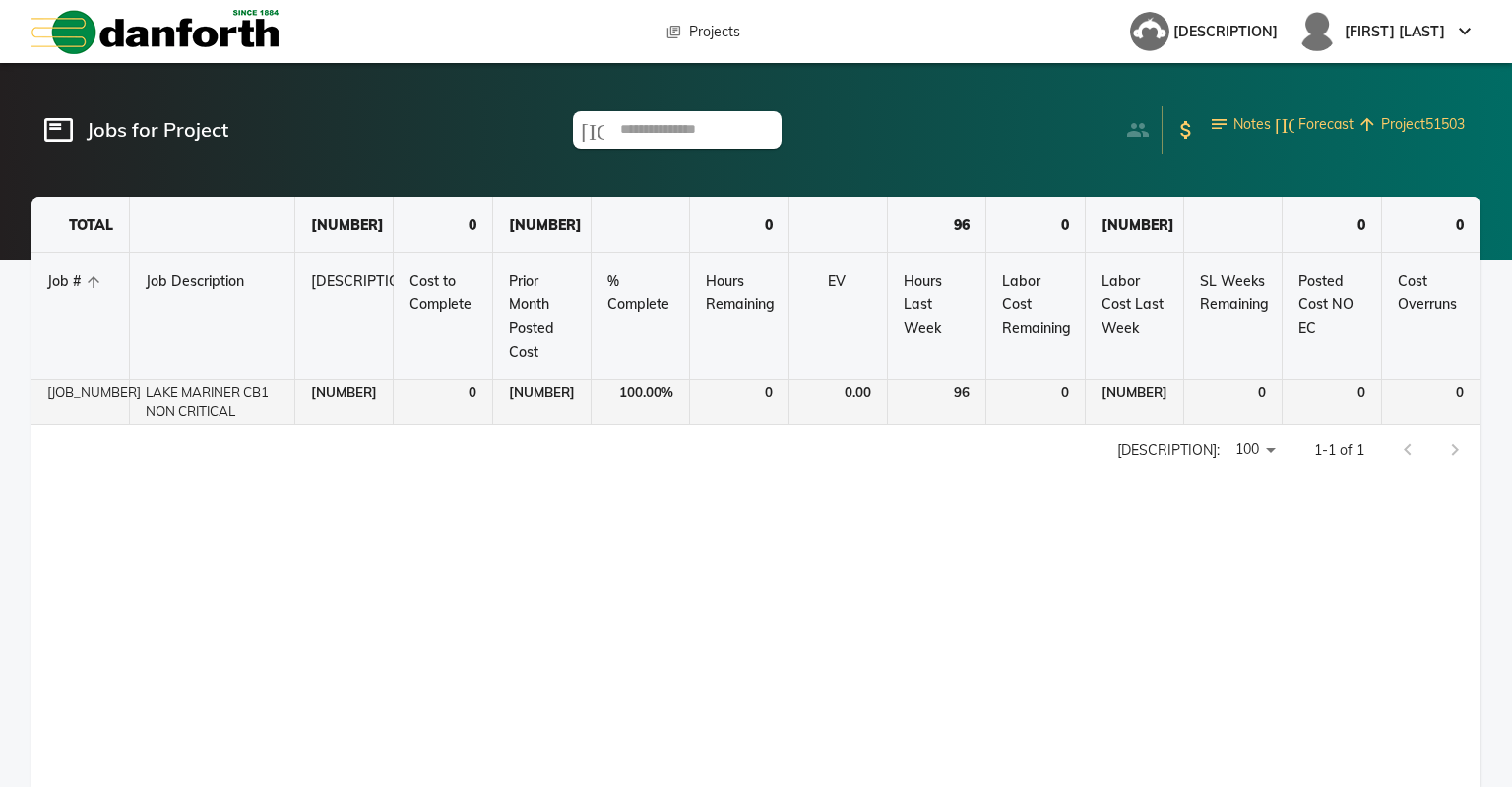 click on "[NUMBER]" at bounding box center [345, 402] 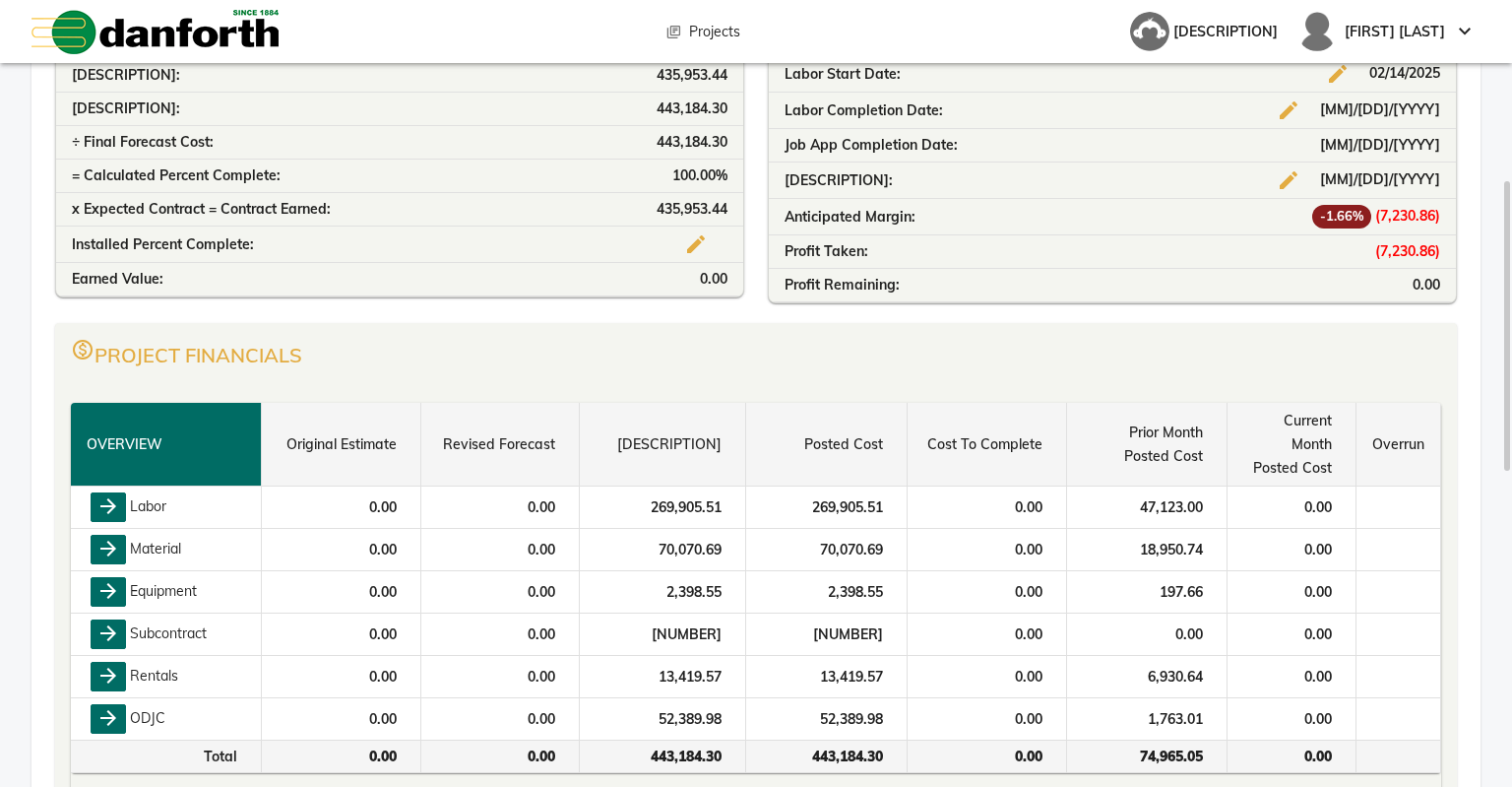 scroll, scrollTop: 394, scrollLeft: 0, axis: vertical 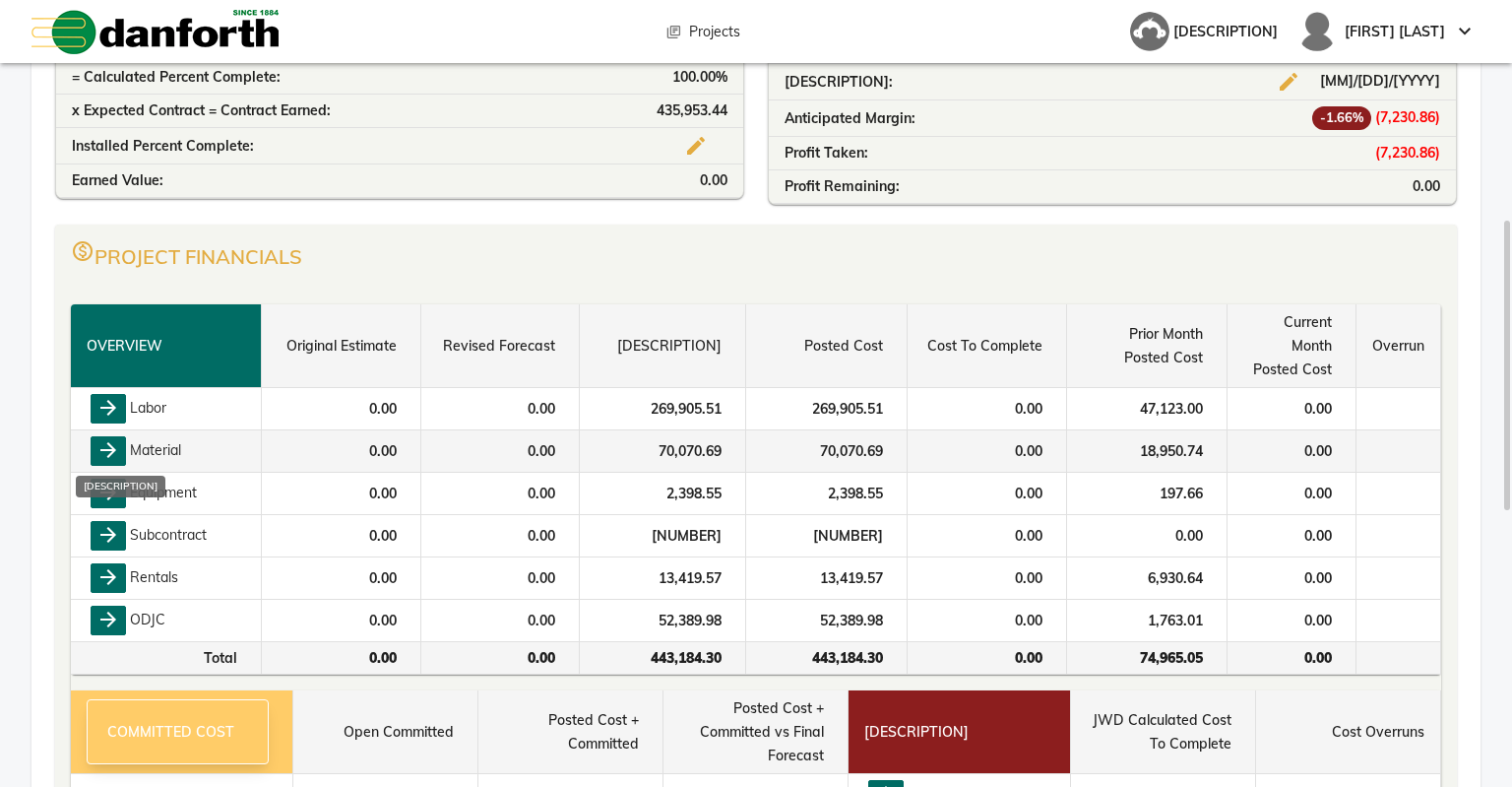 click on "arrow_forward" at bounding box center (108, 451) 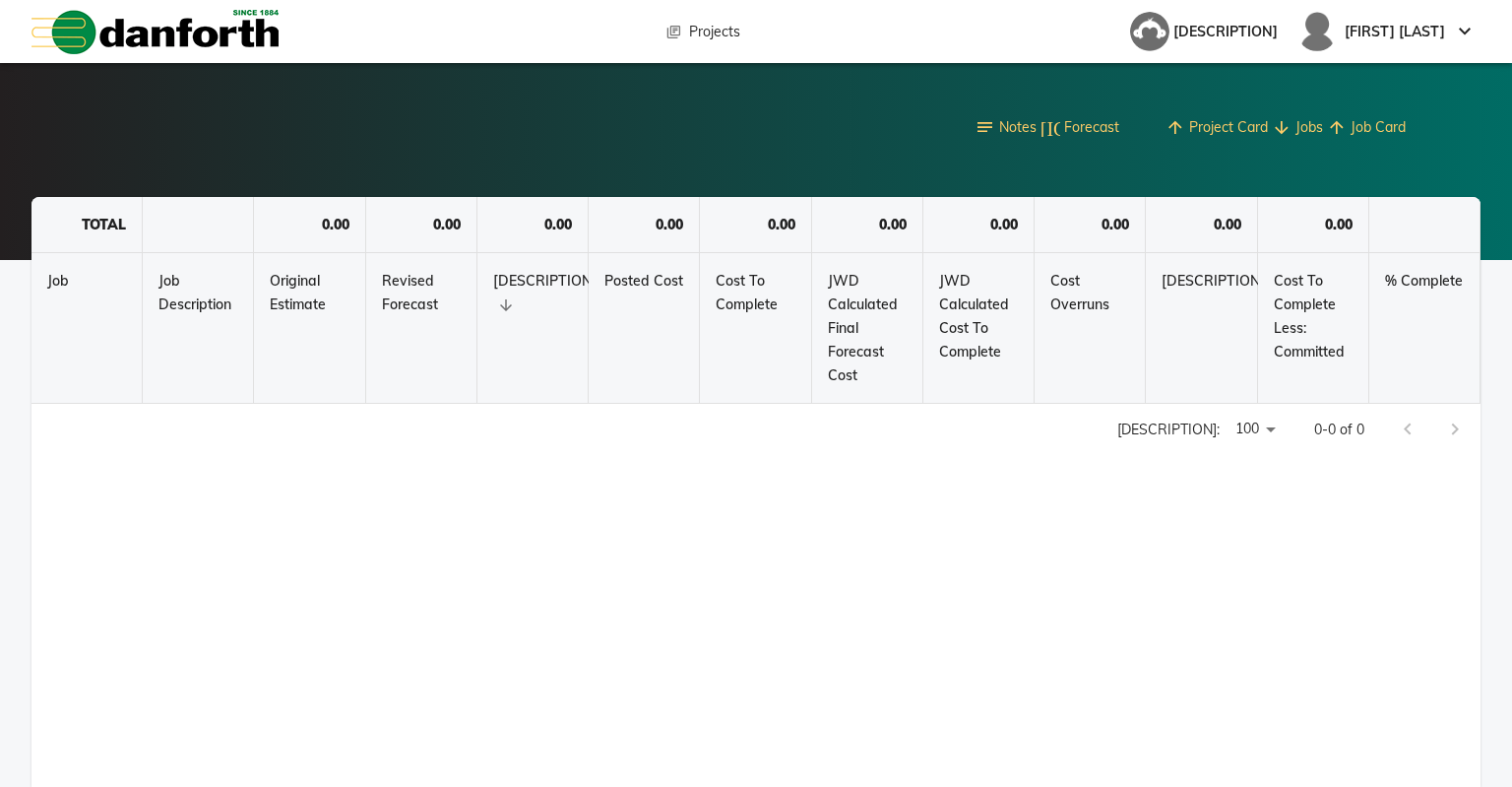 scroll, scrollTop: 0, scrollLeft: 0, axis: both 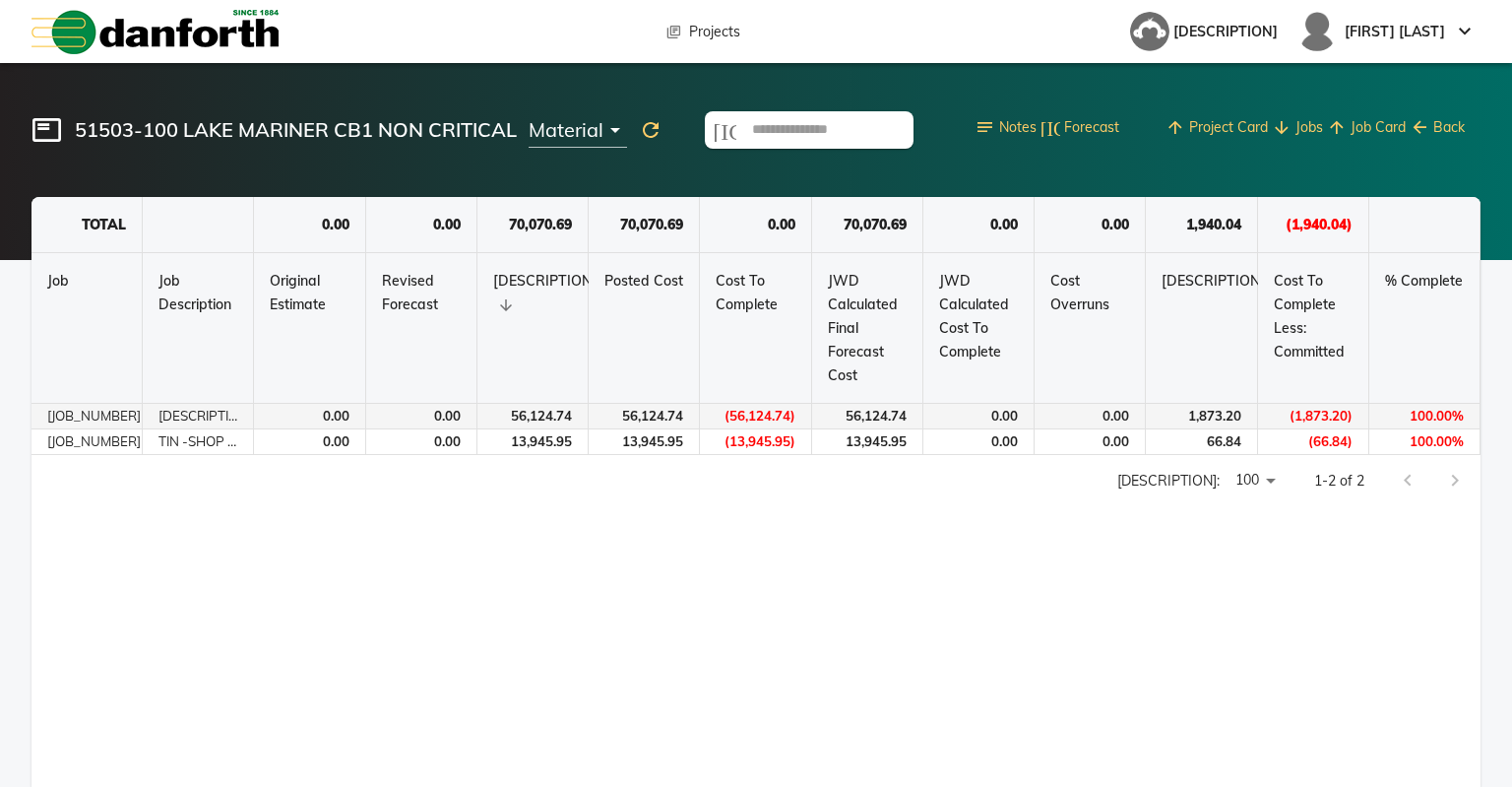 click on "( 56,124.74 )" at bounding box center [755, 417] 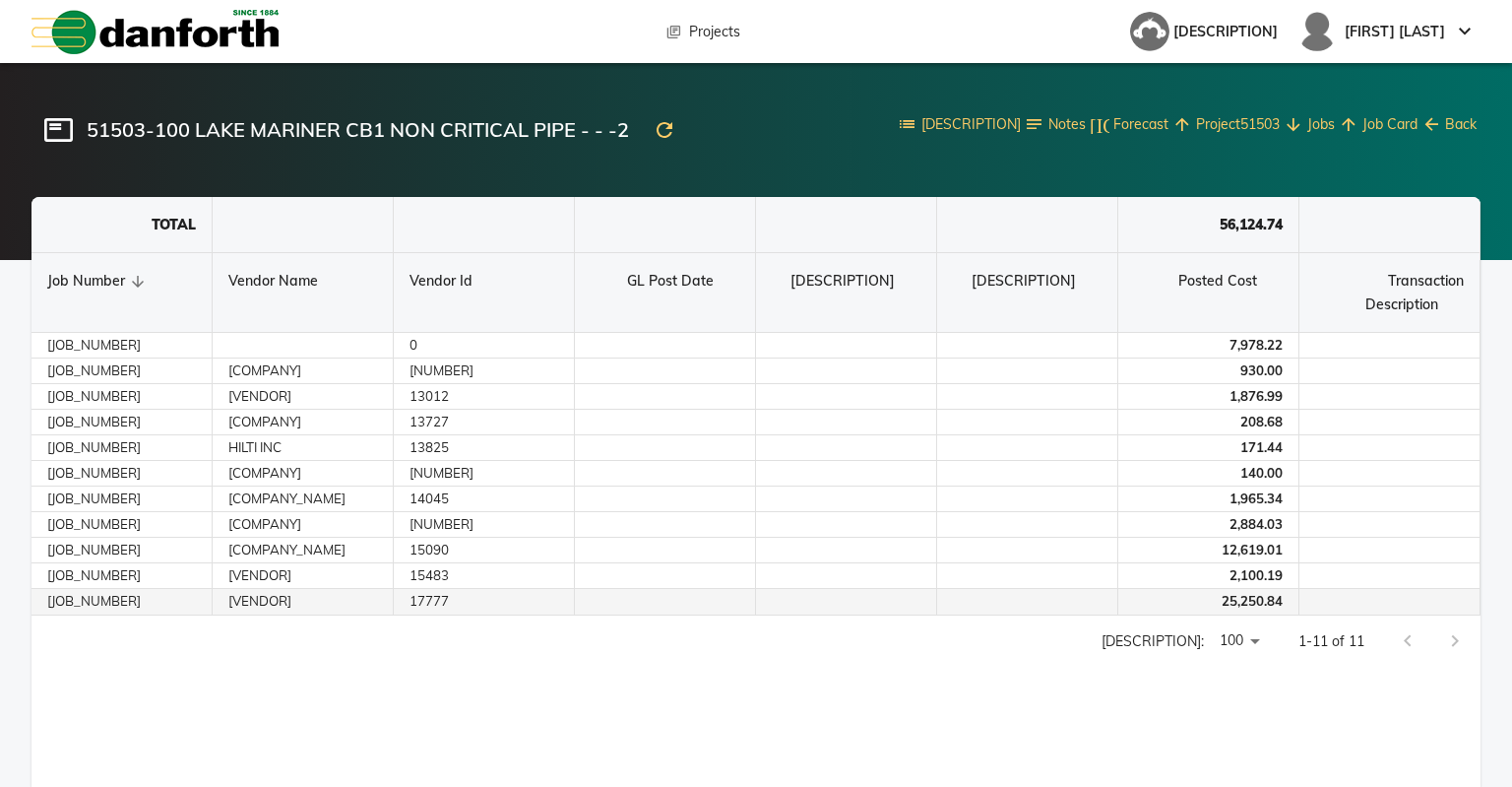 click at bounding box center [665, 346] 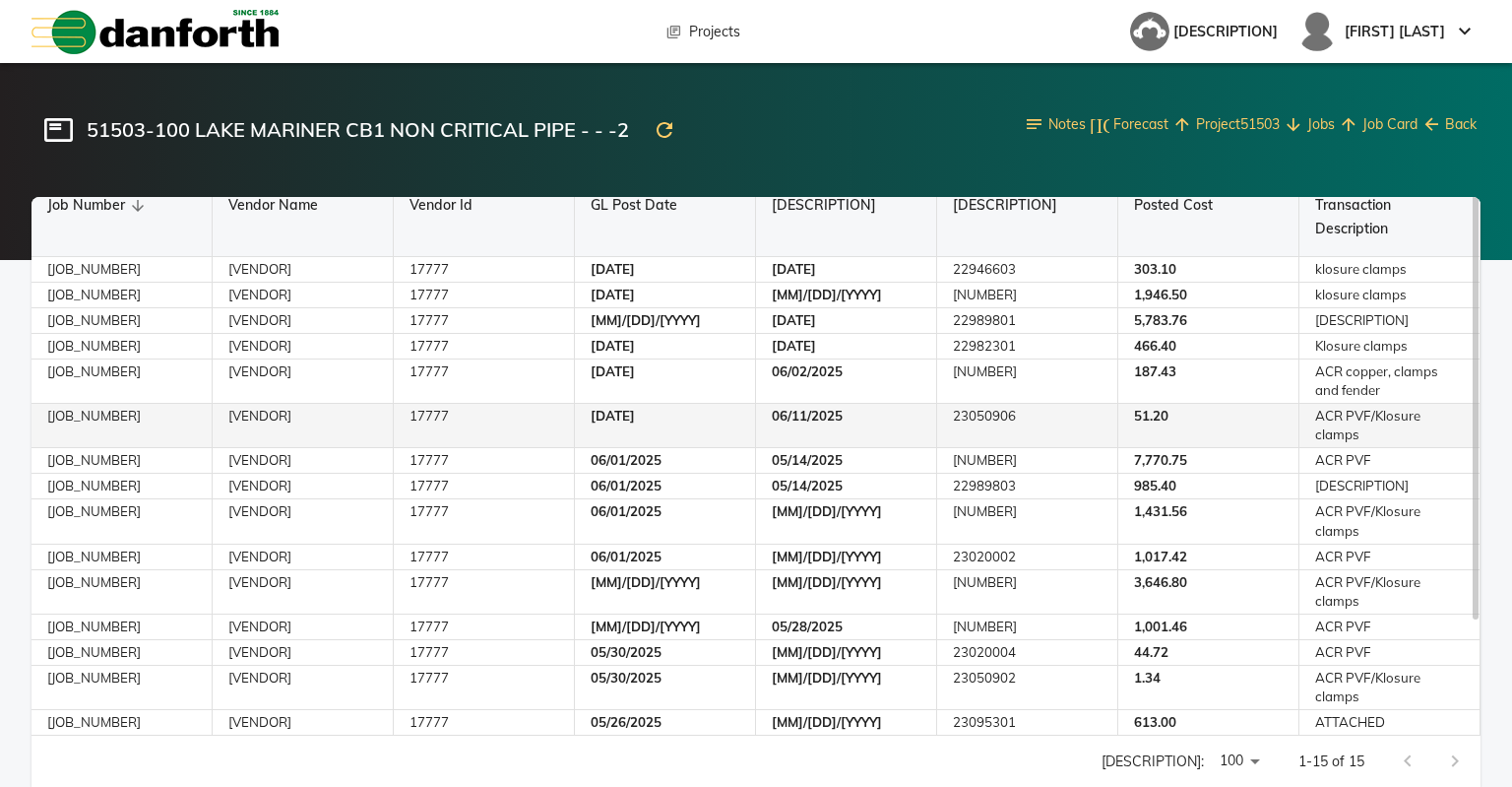 scroll, scrollTop: 0, scrollLeft: 0, axis: both 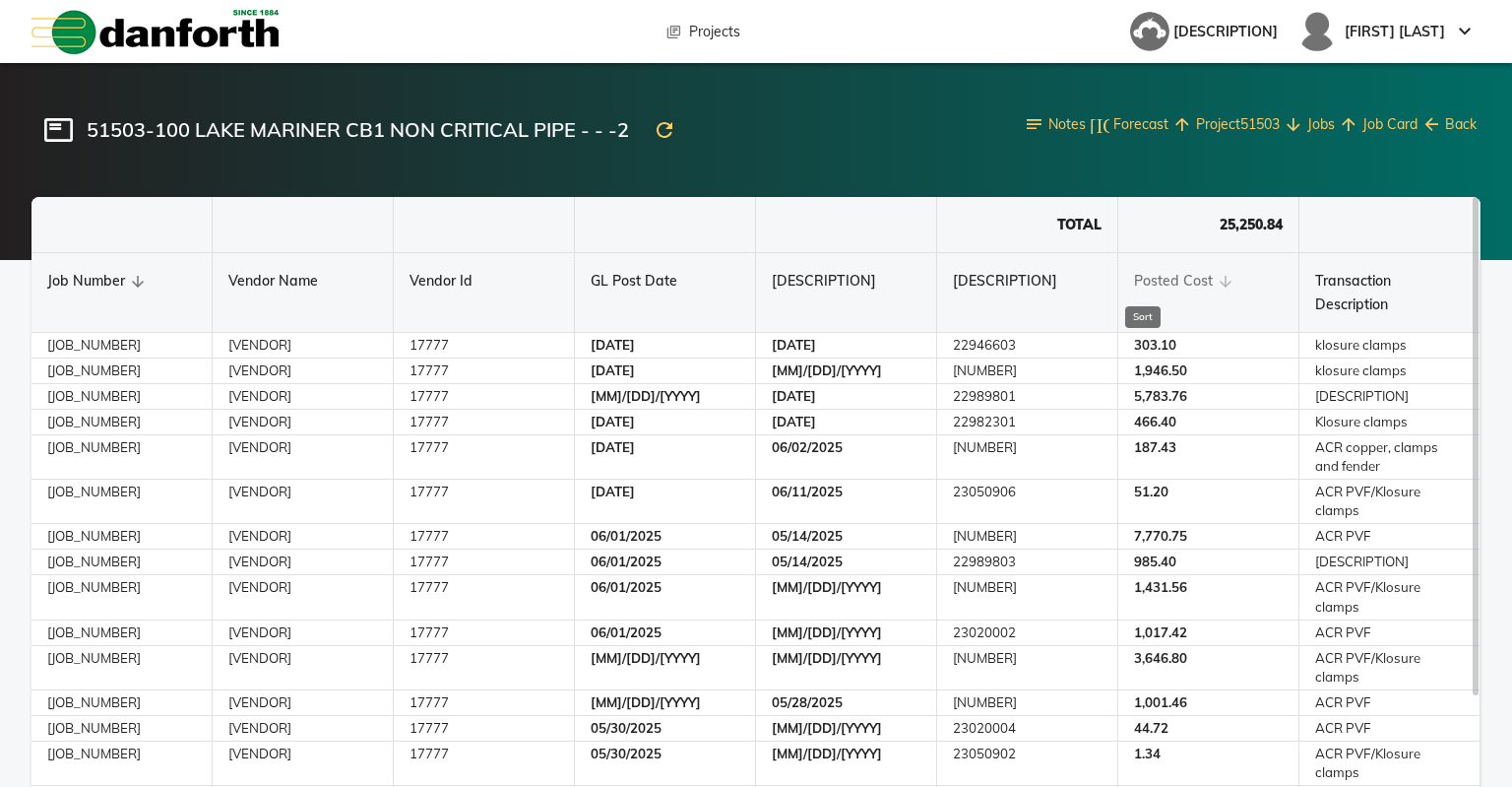 click on "Posted Cost" at bounding box center (1208, 281) 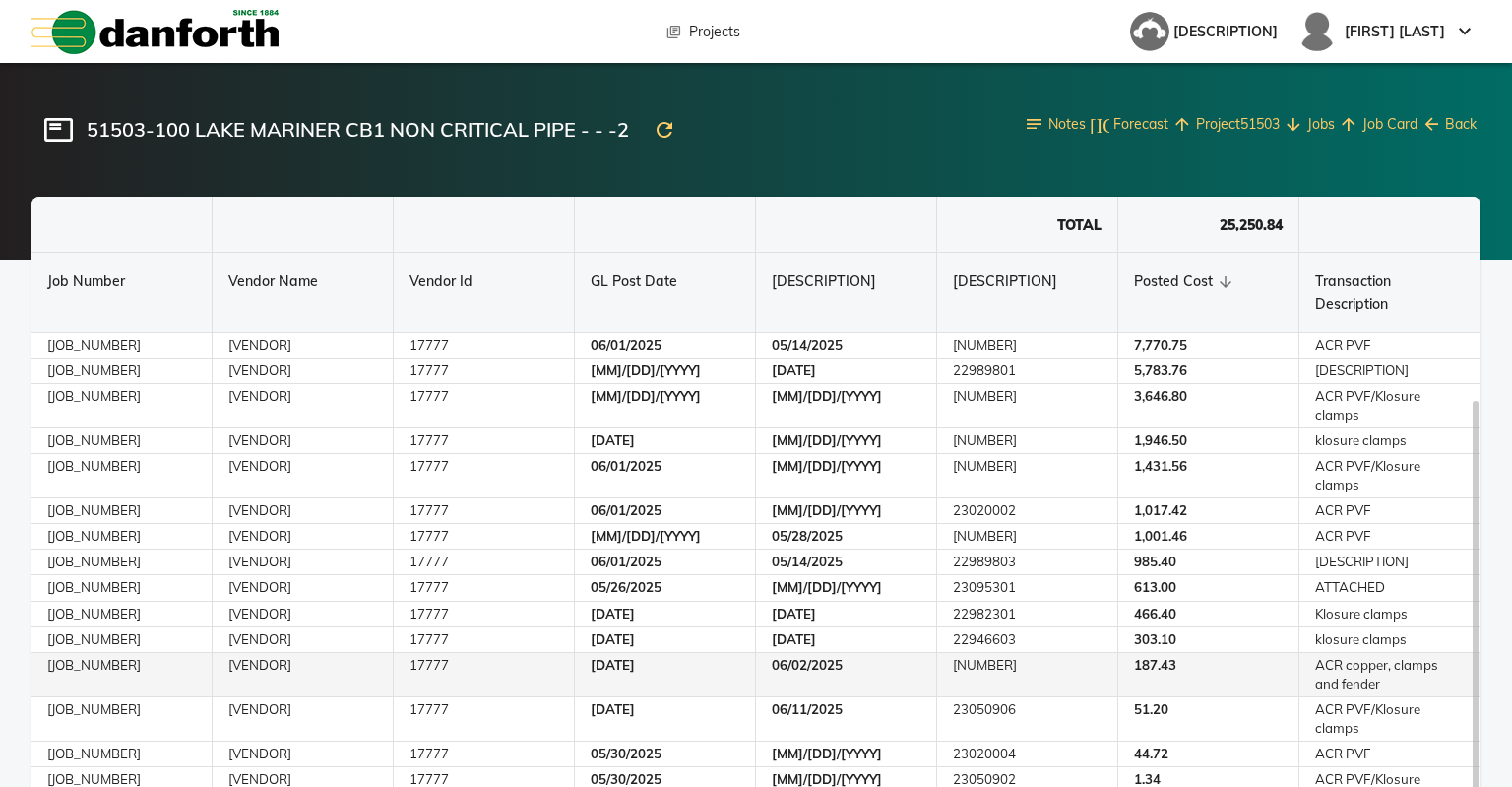 scroll, scrollTop: 110, scrollLeft: 0, axis: vertical 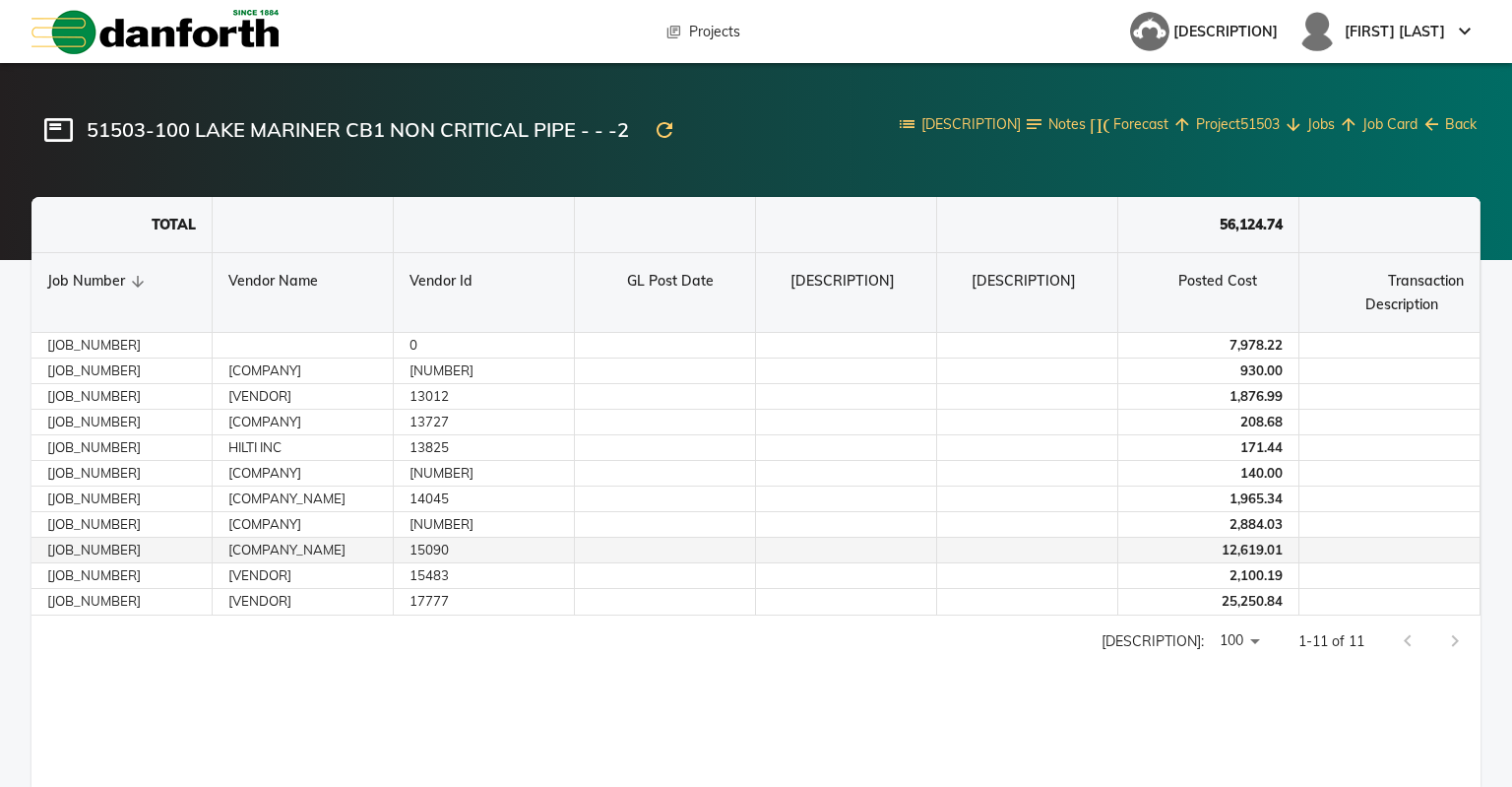 click at bounding box center [1028, 346] 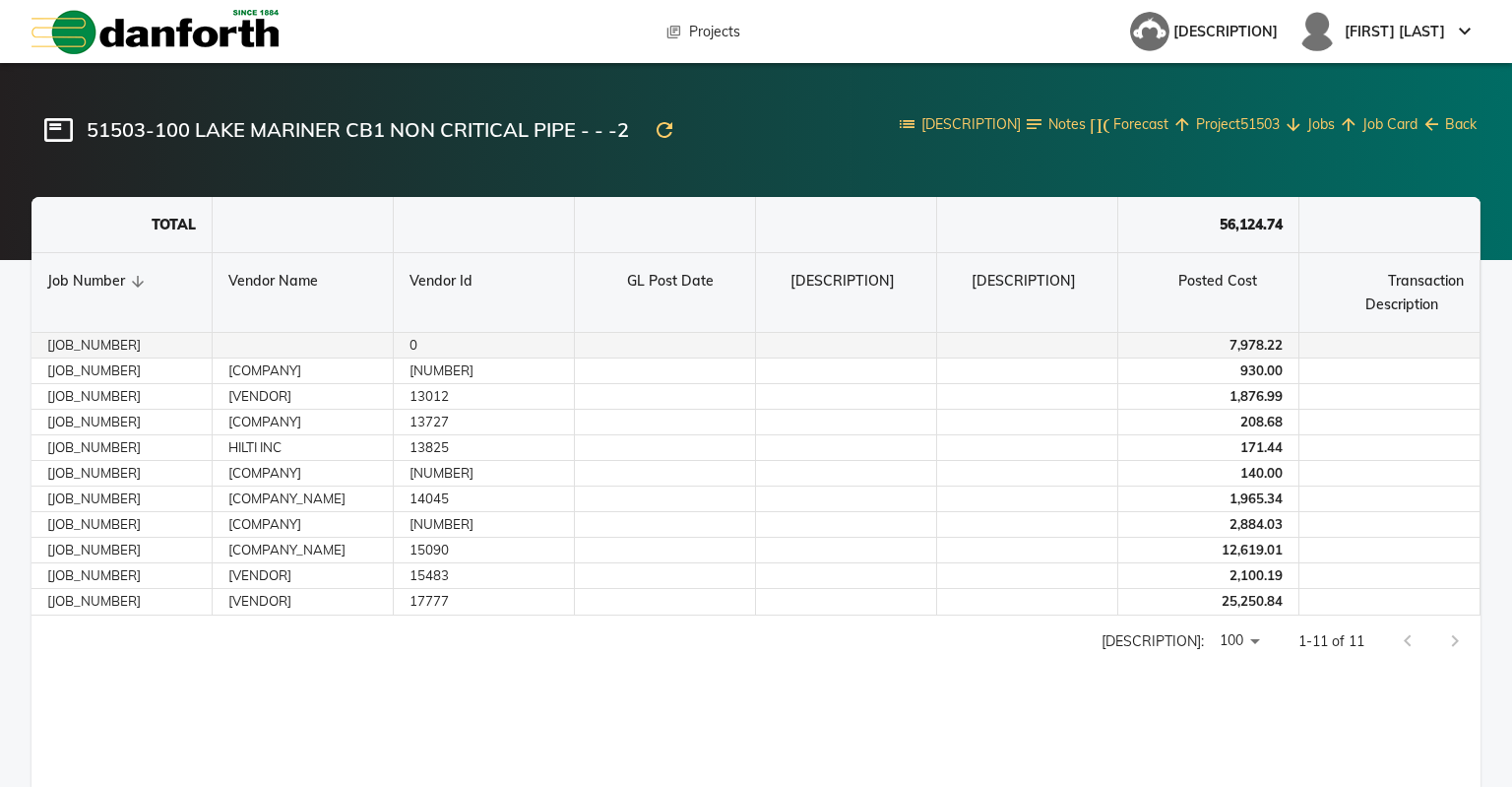 click at bounding box center (847, 346) 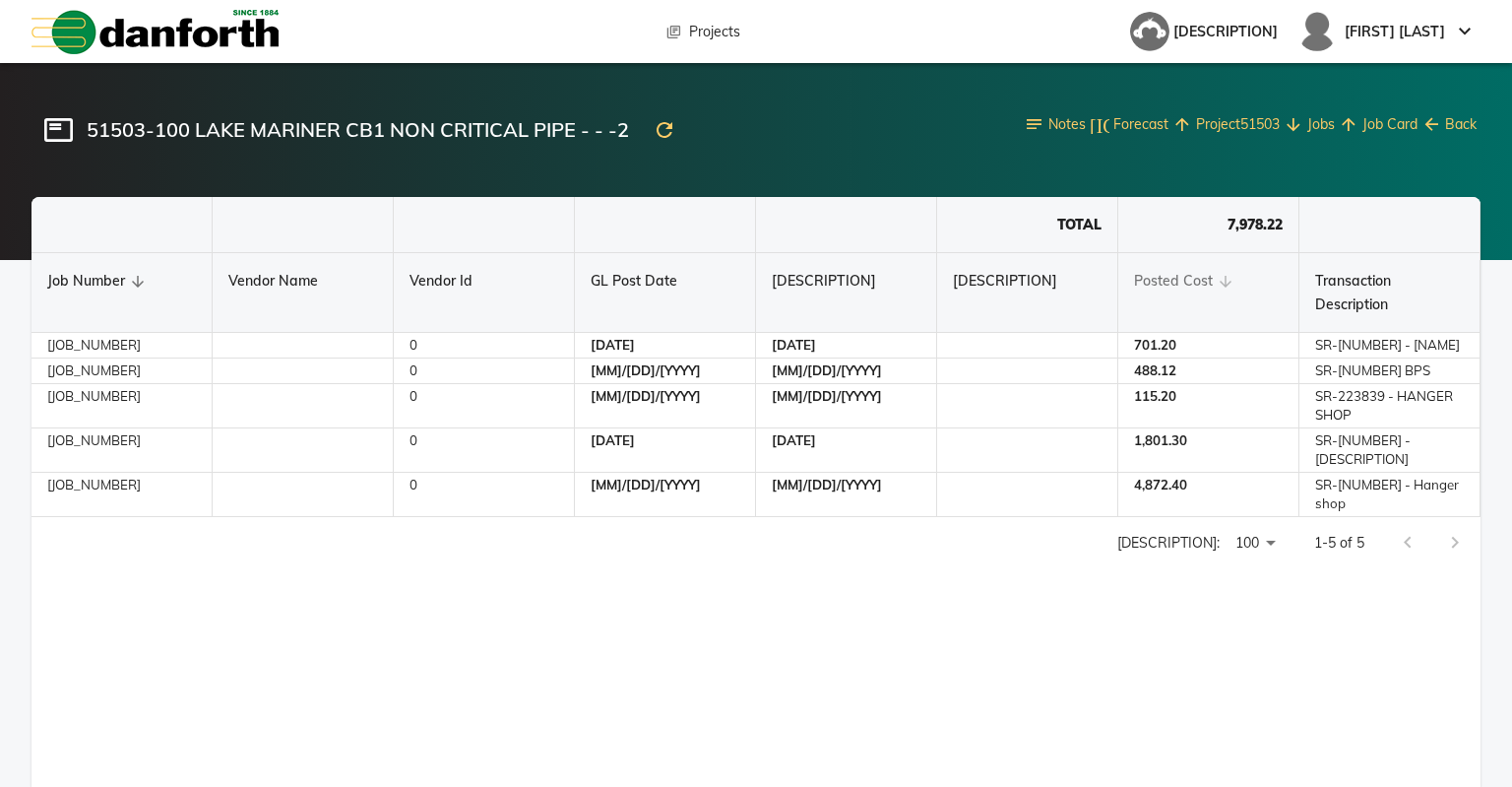 click on "Posted Cost" at bounding box center (121, 281) 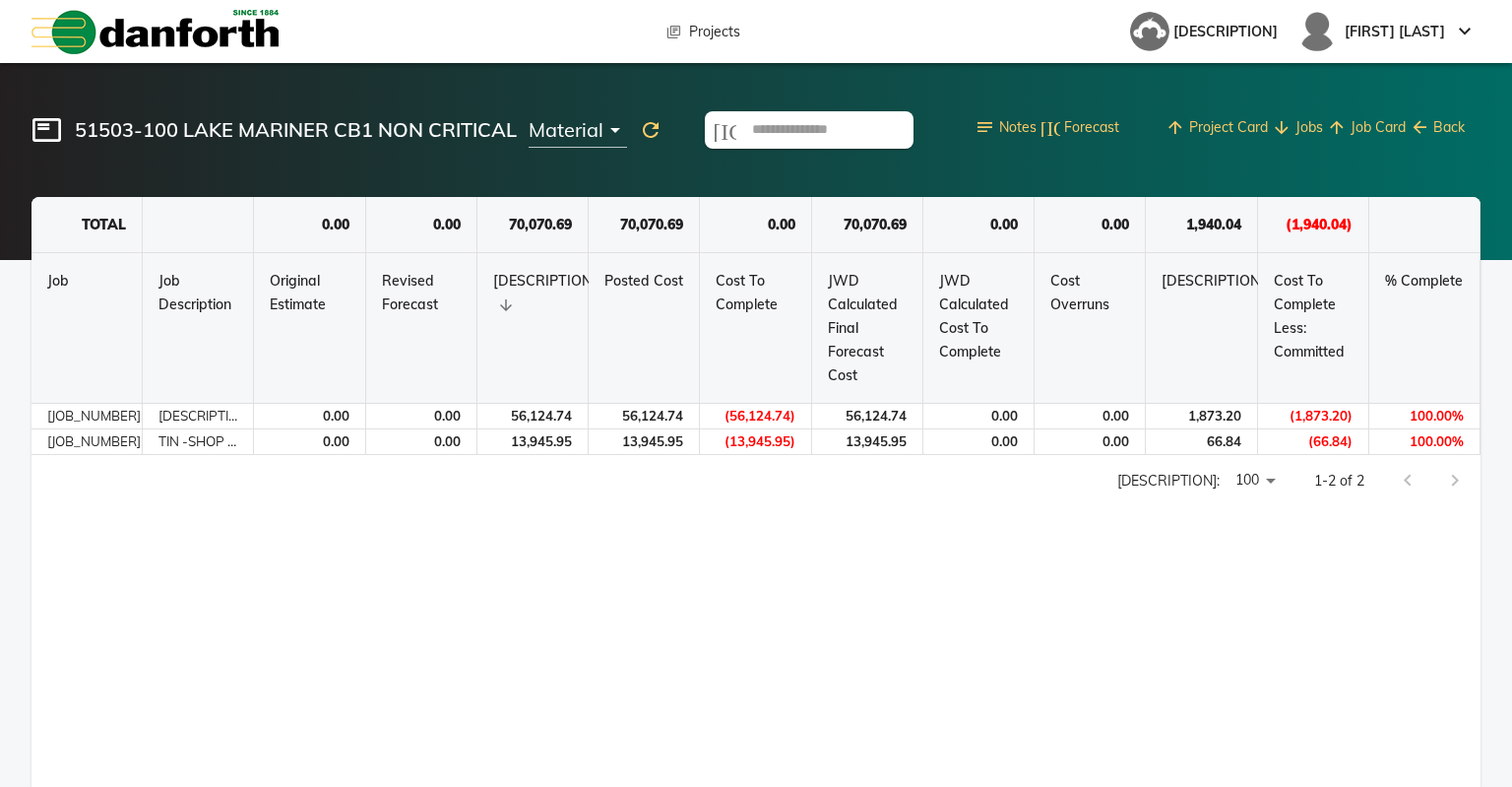 click on "Job Card" at bounding box center [1378, 127] 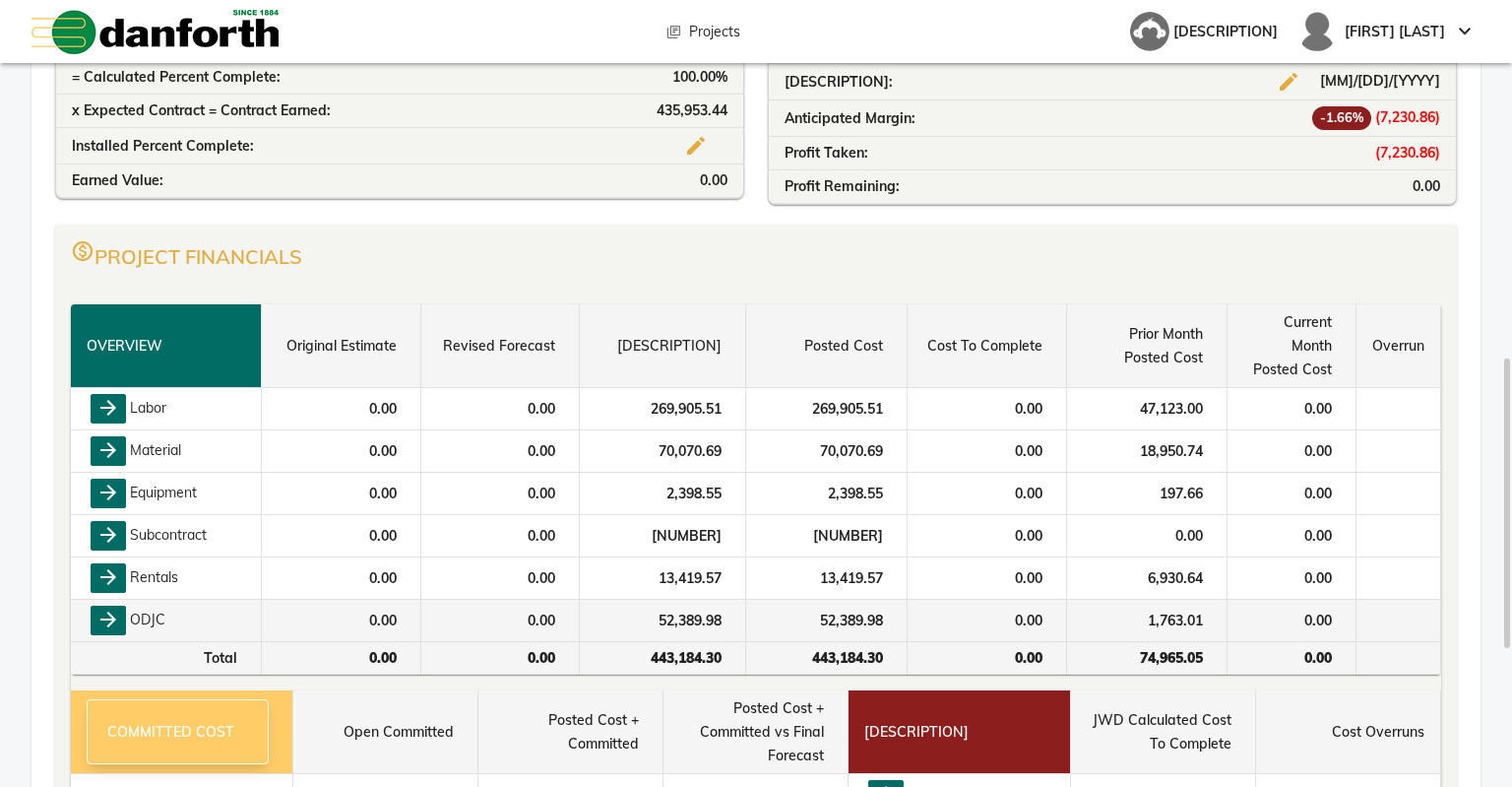 scroll, scrollTop: 492, scrollLeft: 0, axis: vertical 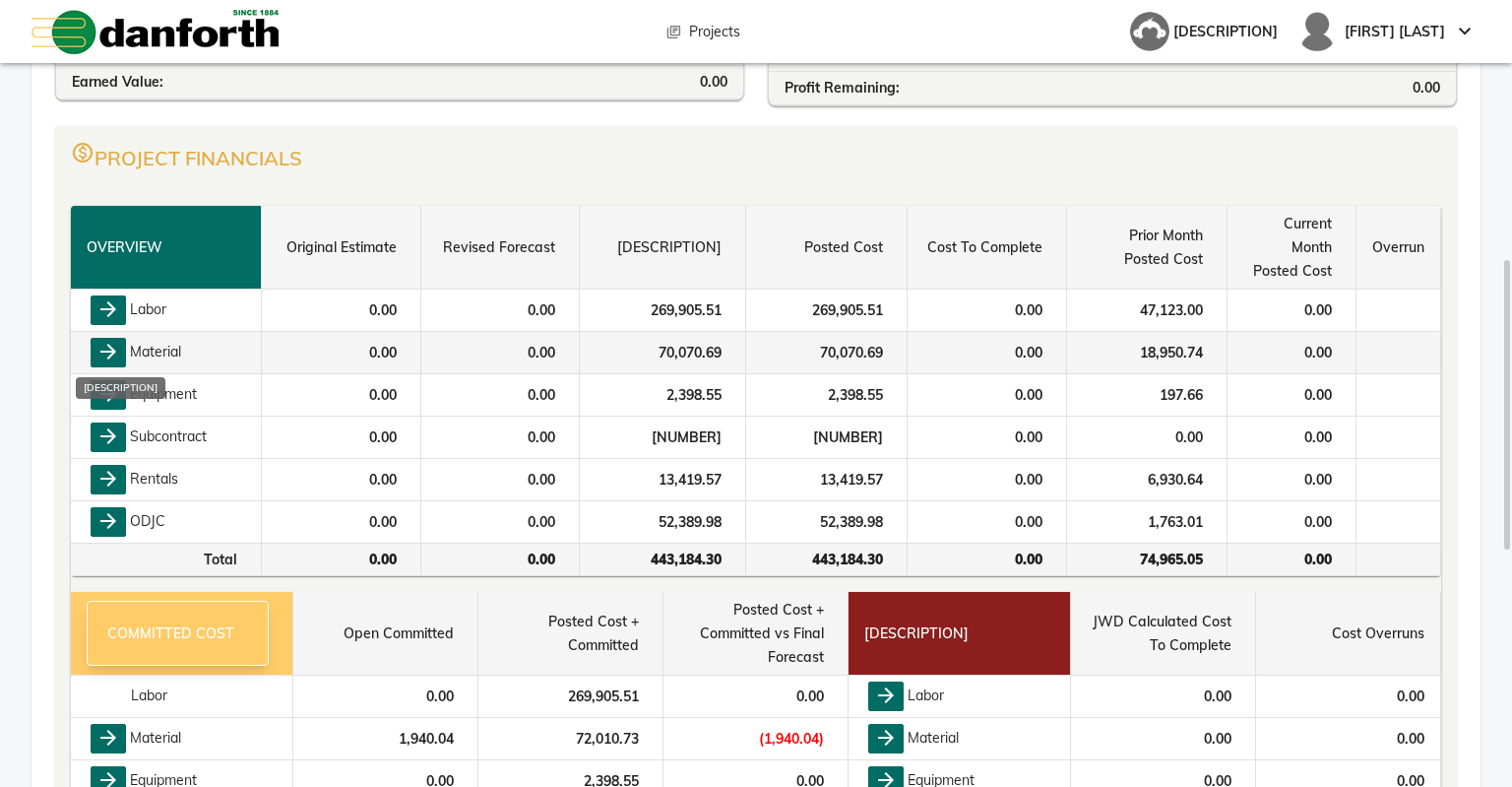 click on "arrow_forward" at bounding box center (108, 353) 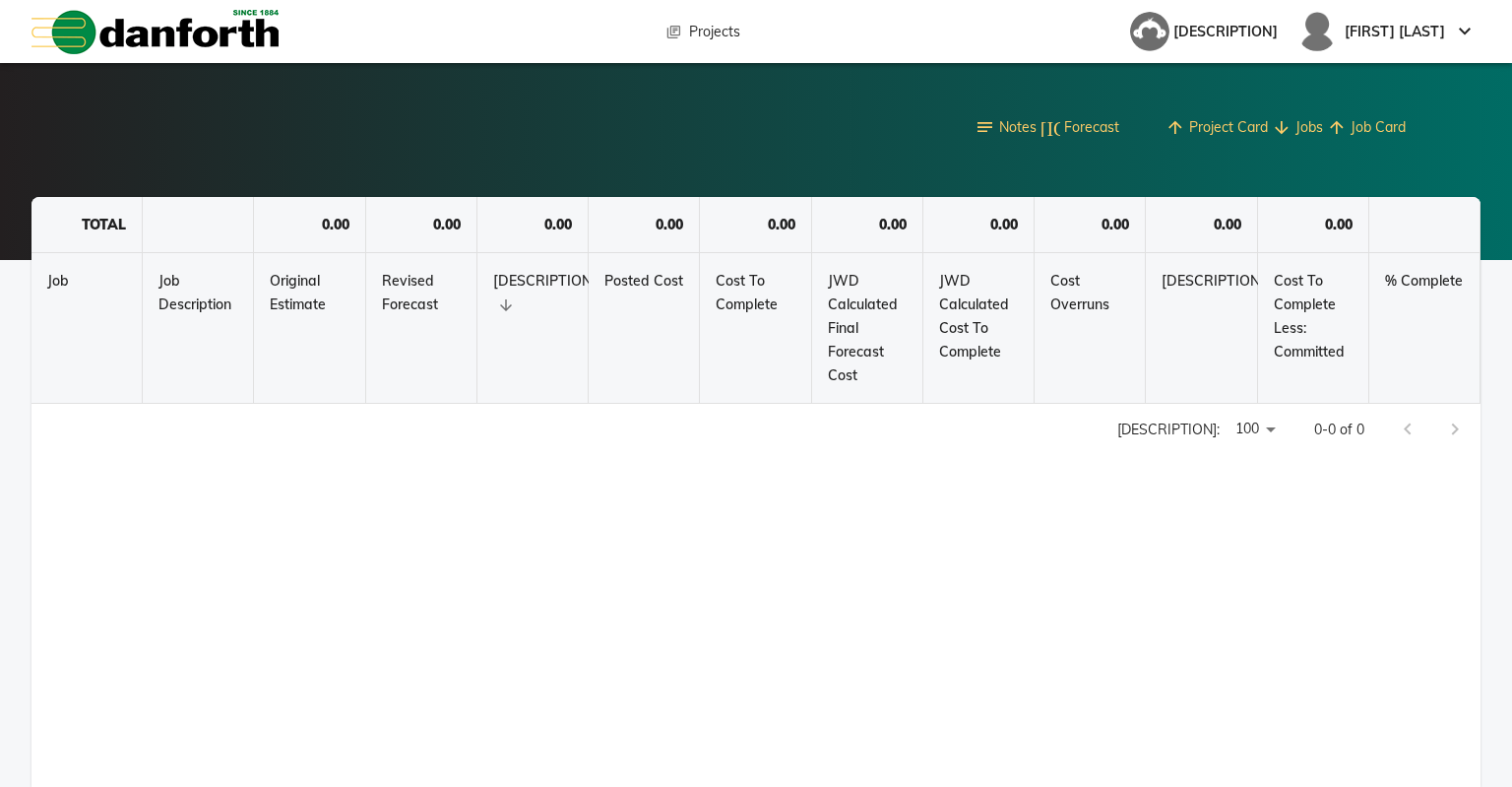 scroll, scrollTop: 0, scrollLeft: 0, axis: both 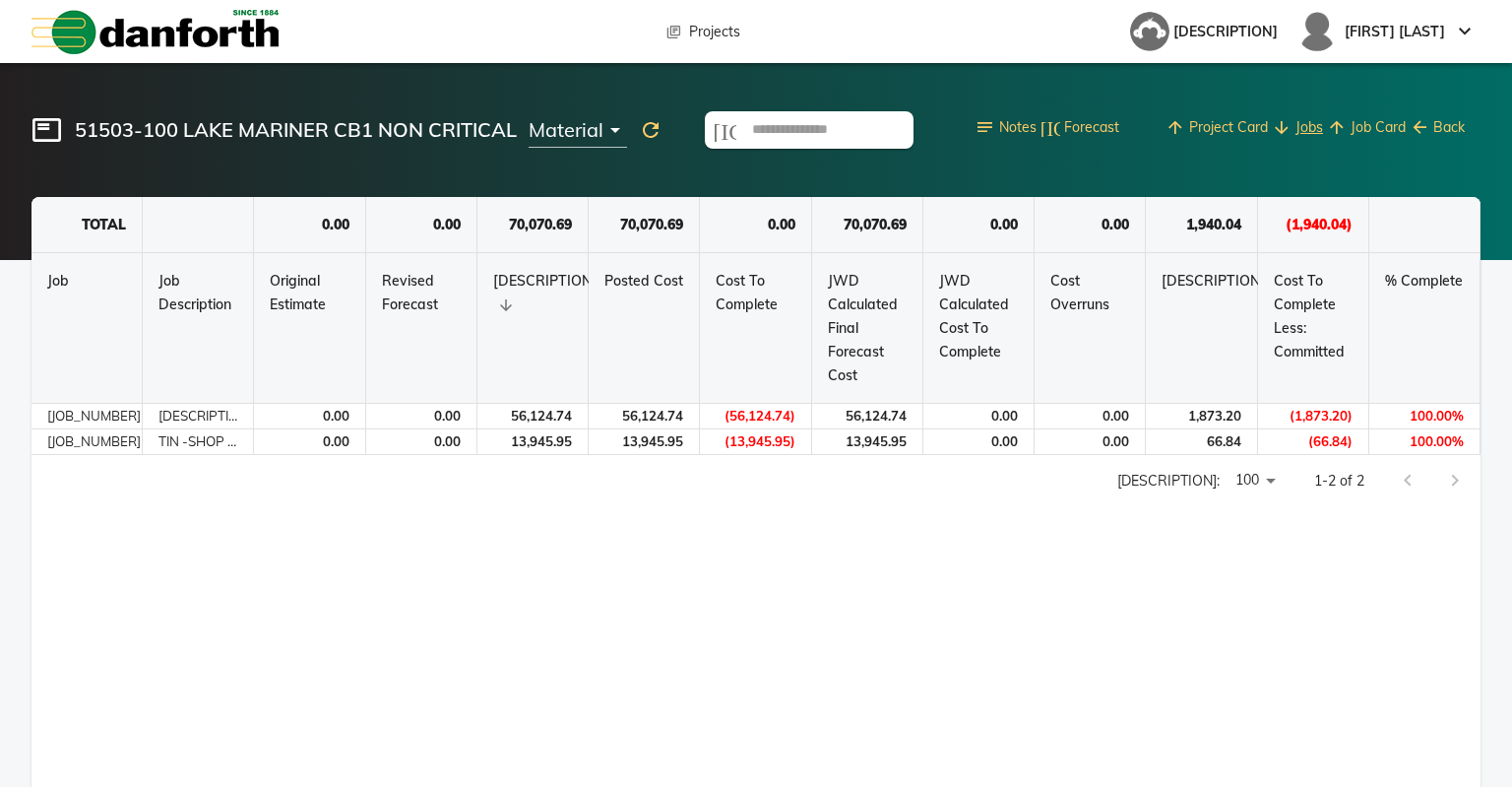 click on "Jobs" at bounding box center (1309, 127) 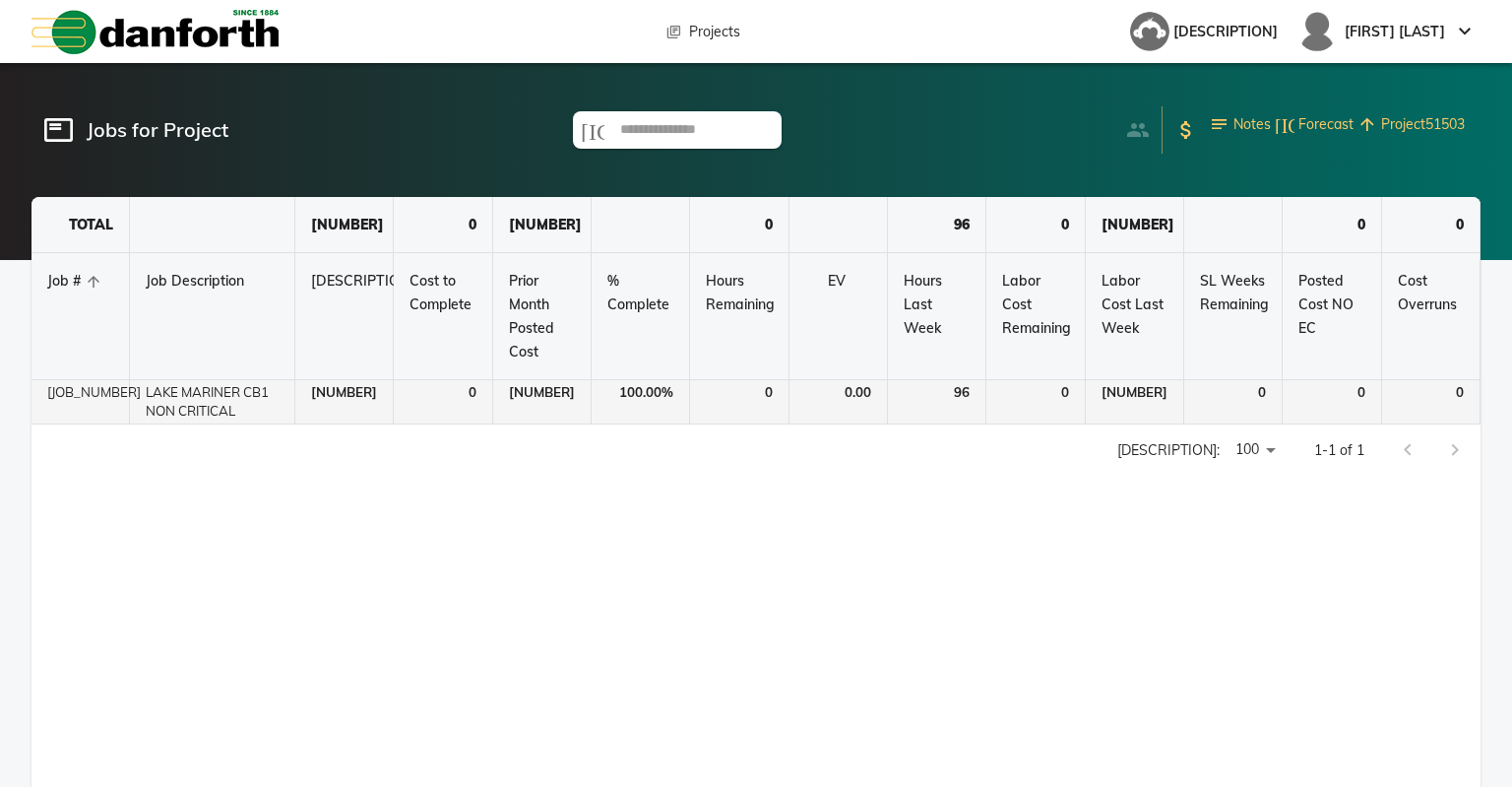 click on "0" at bounding box center (443, 402) 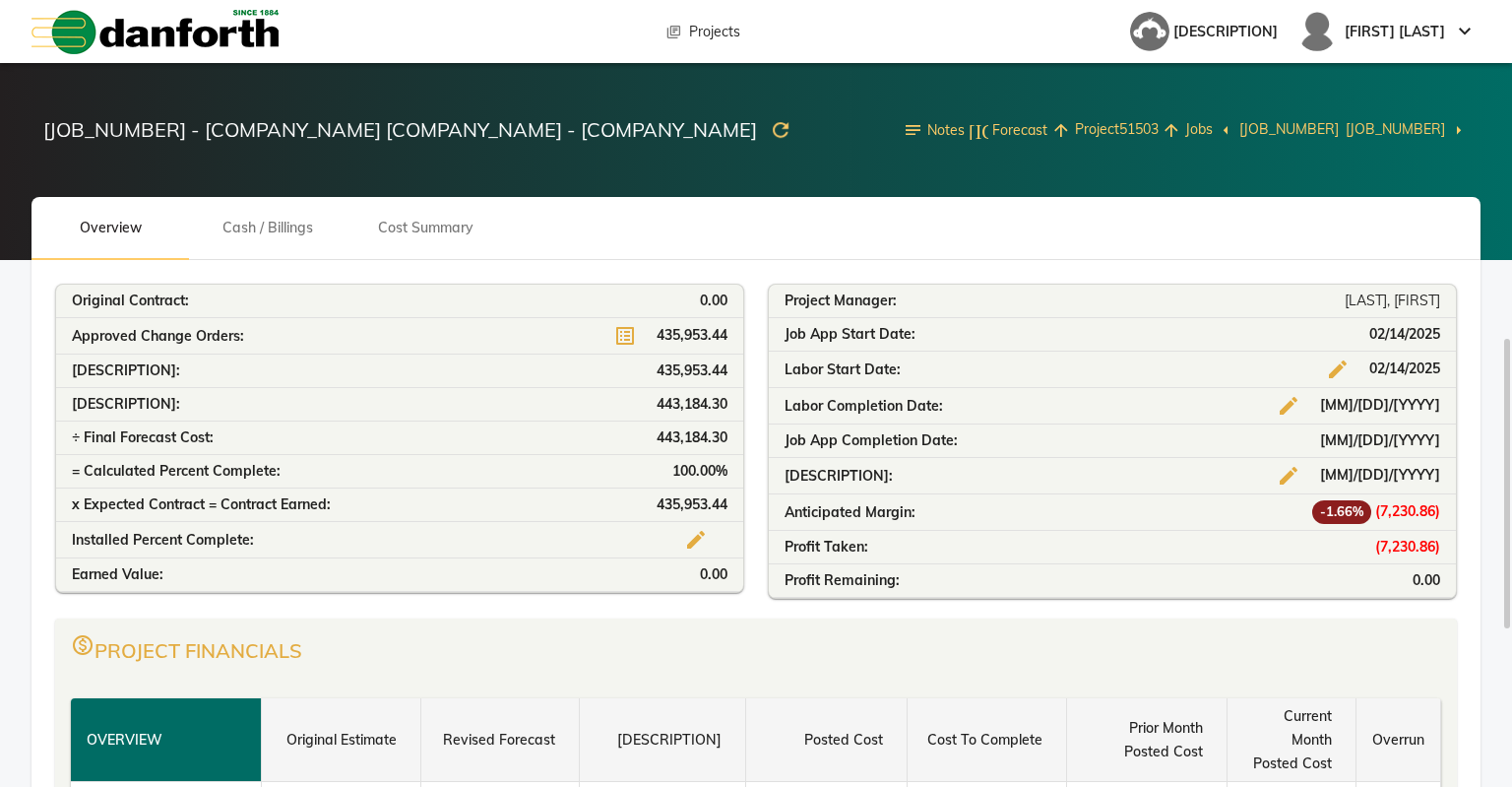 scroll, scrollTop: 394, scrollLeft: 0, axis: vertical 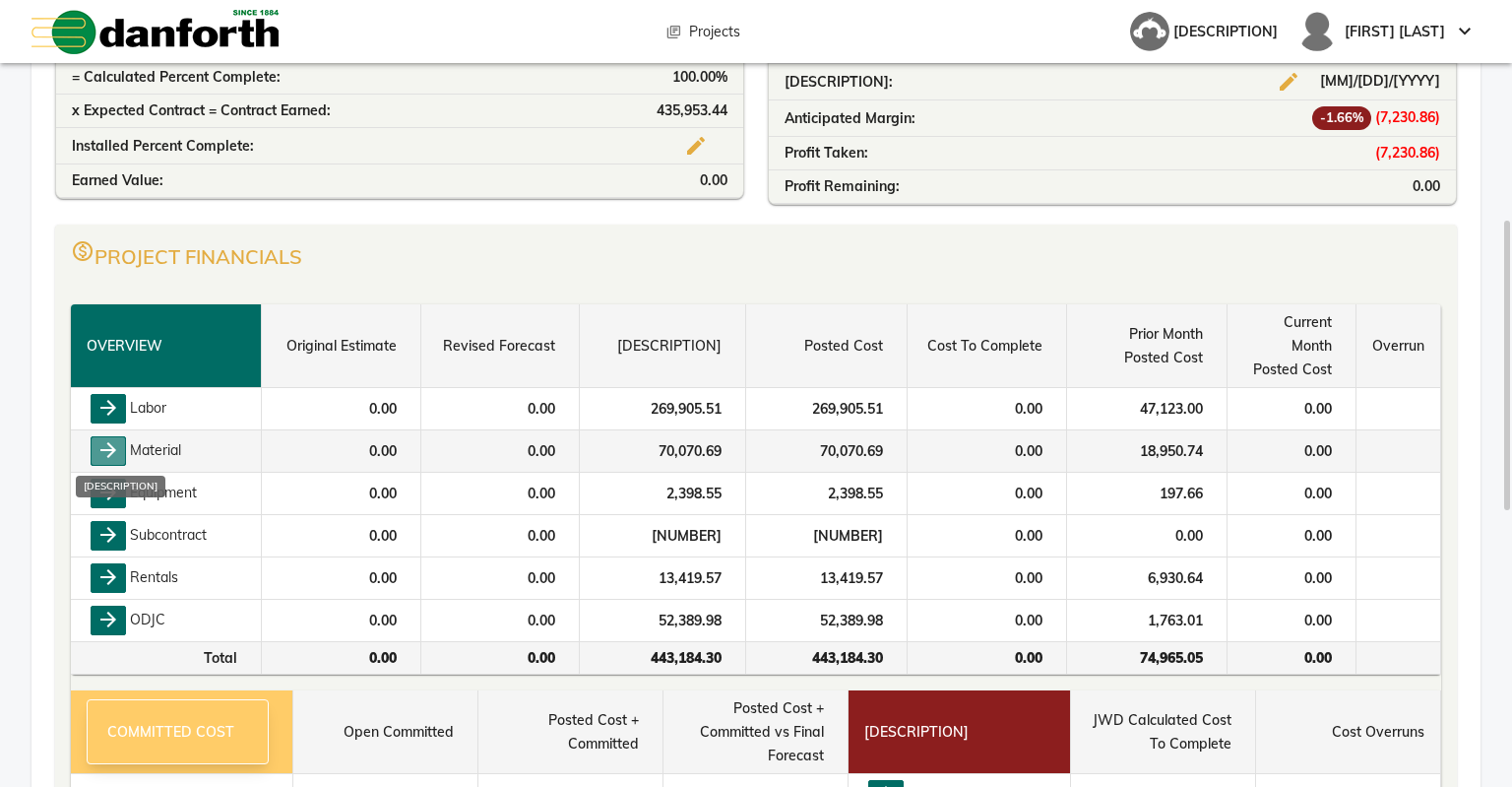 click on "arrow_forward" at bounding box center [108, 451] 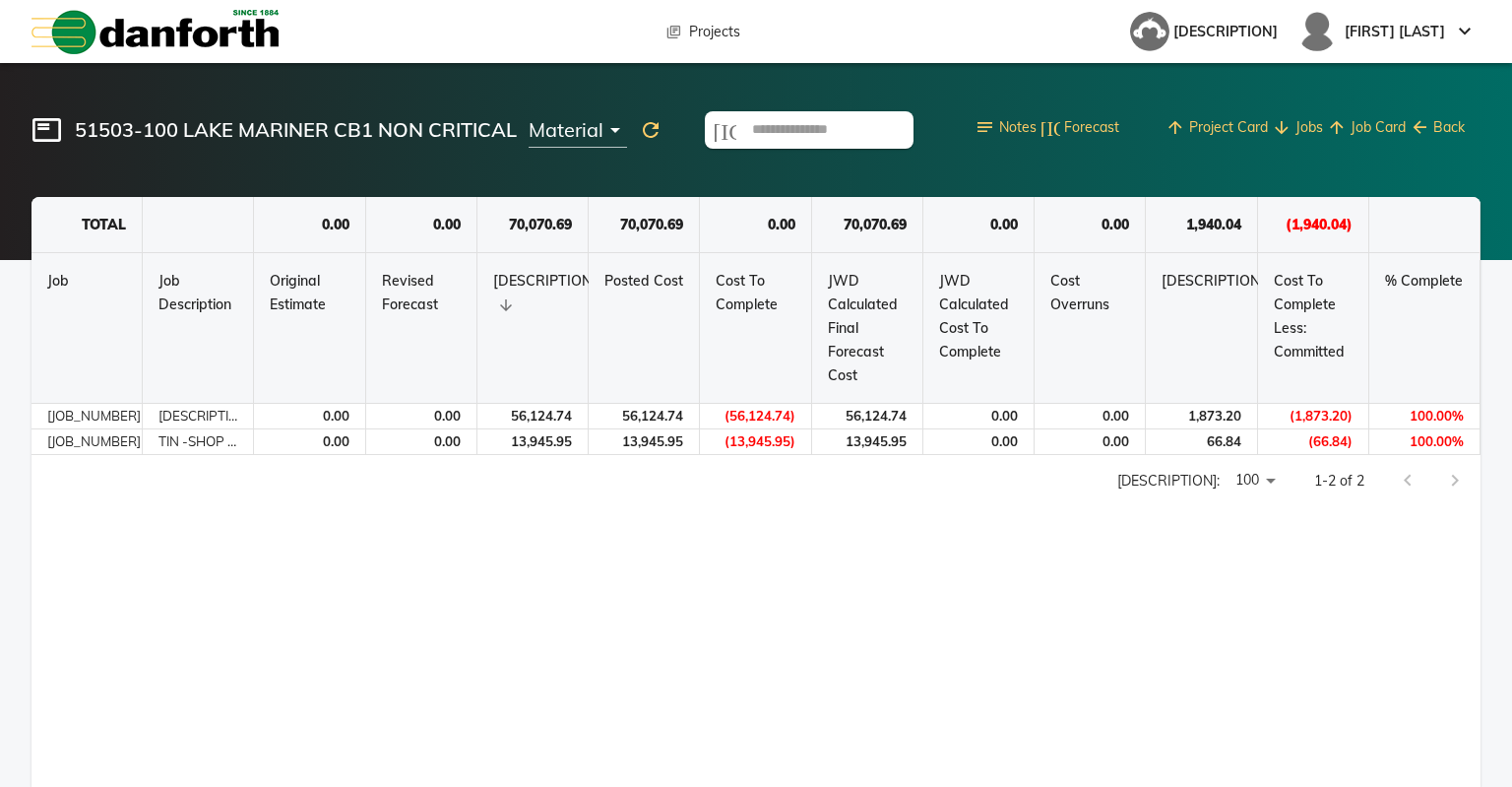 click on "Job Card" at bounding box center [1378, 127] 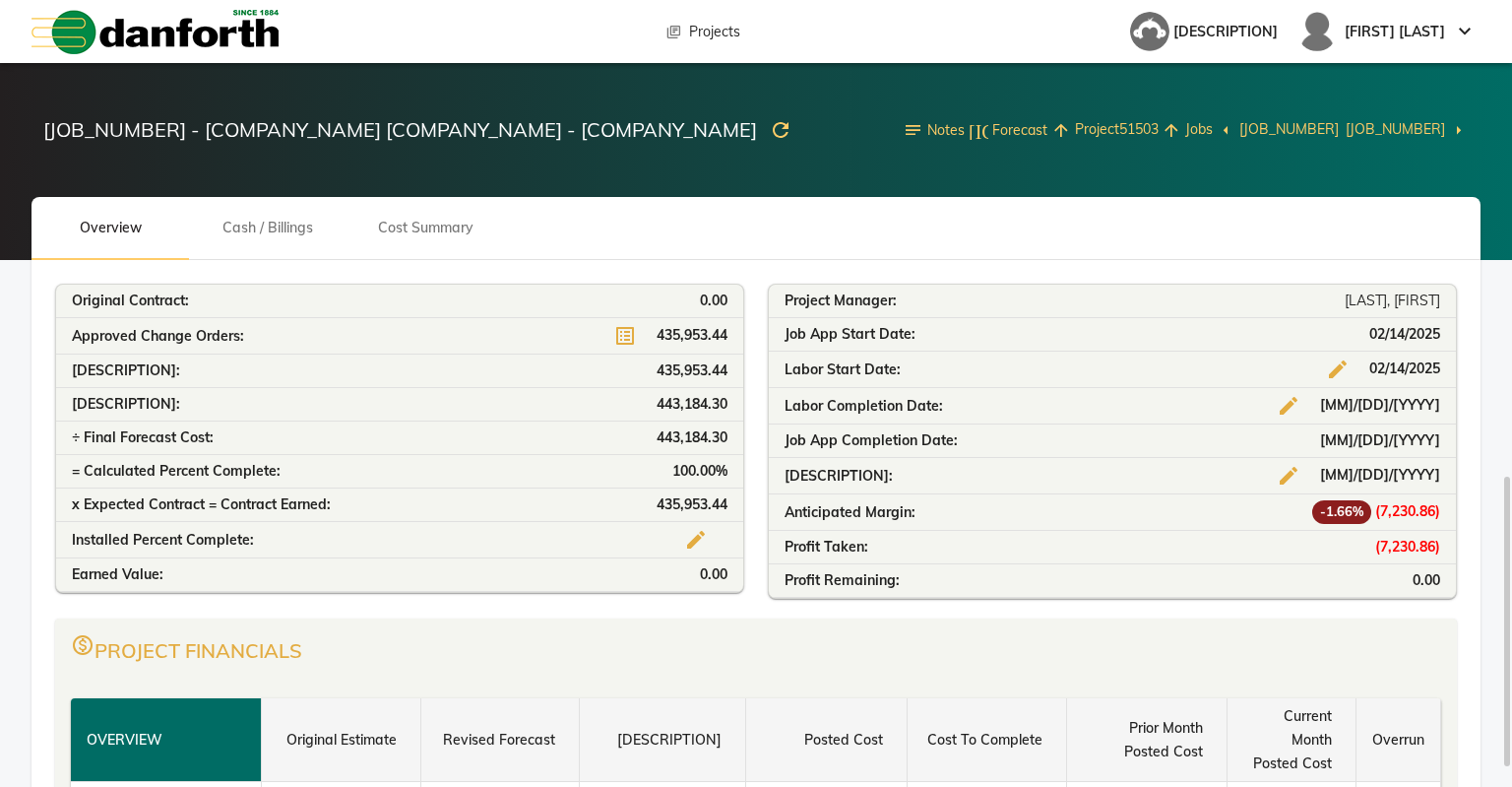 scroll, scrollTop: 394, scrollLeft: 0, axis: vertical 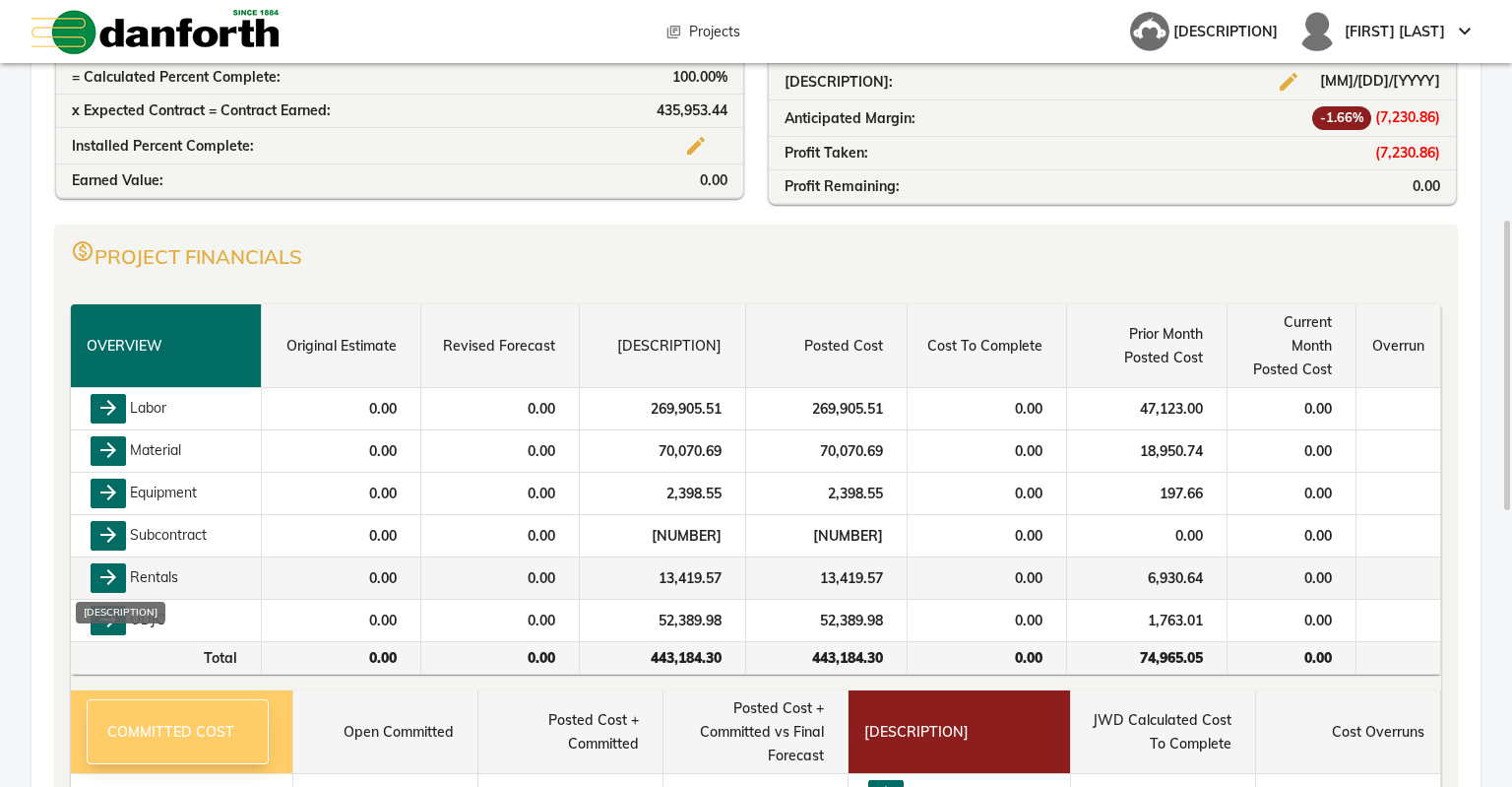 click on "arrow_forward" at bounding box center (108, 578) 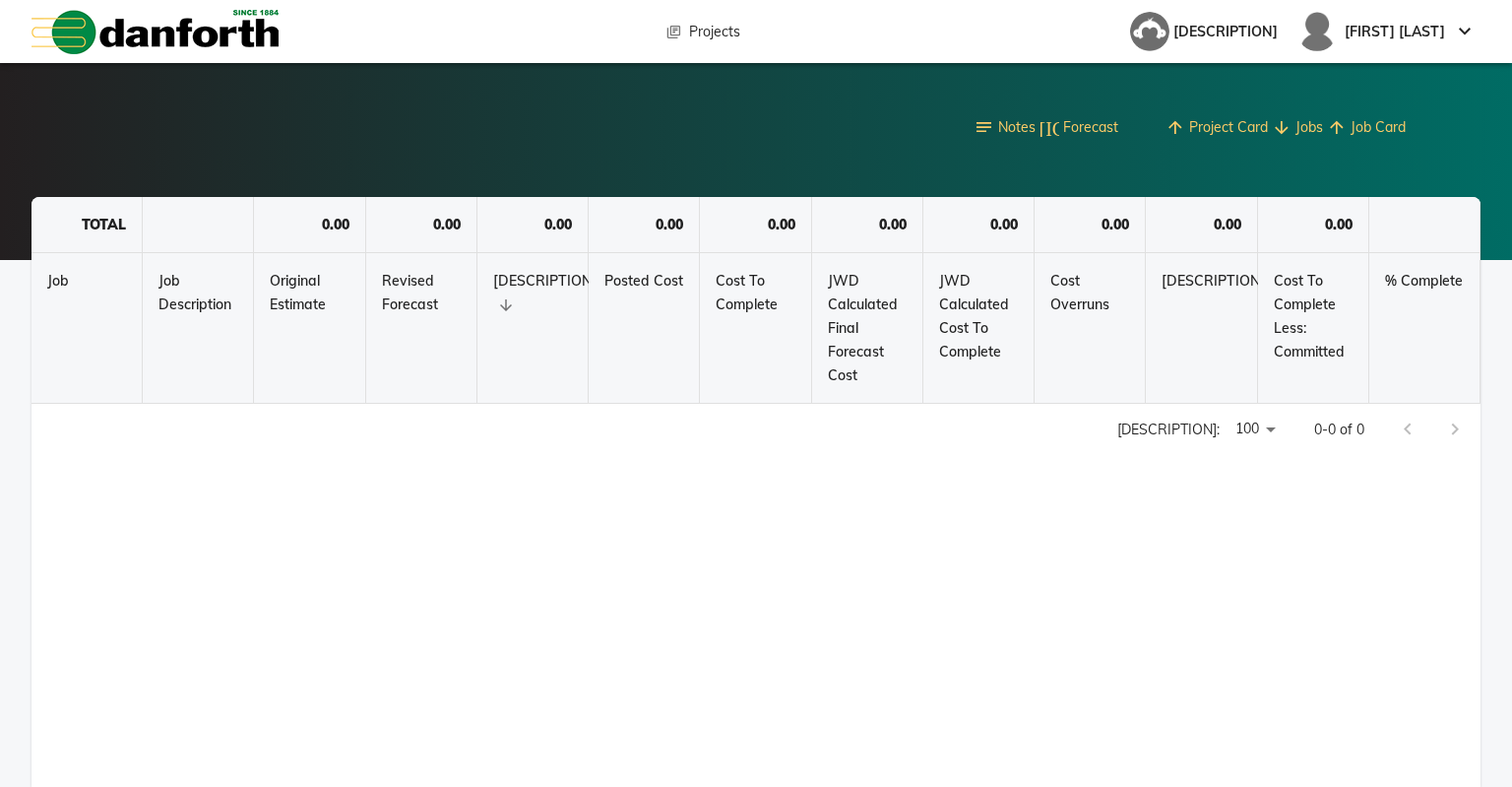 scroll, scrollTop: 0, scrollLeft: 0, axis: both 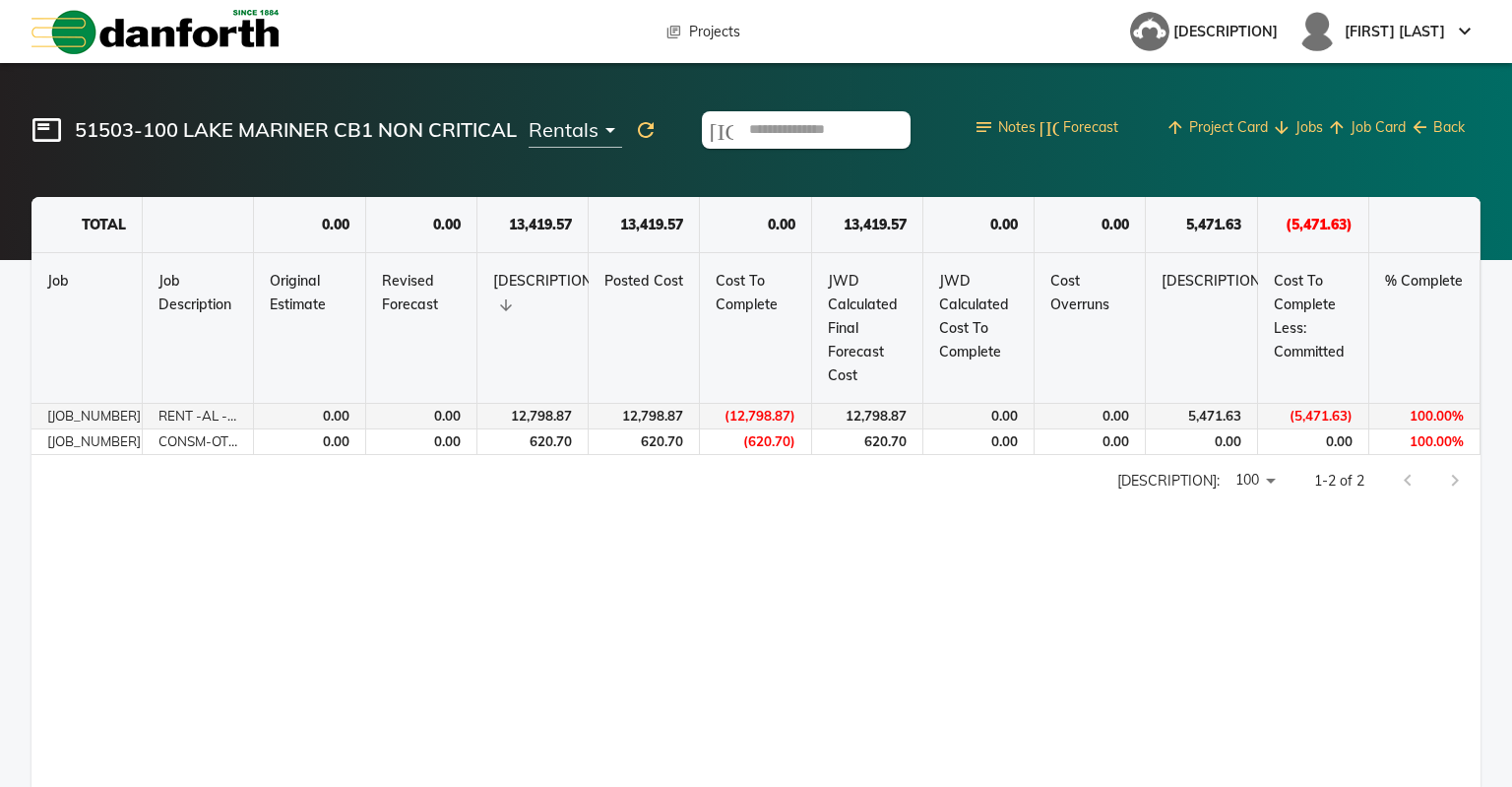 click on "12,798.87" at bounding box center (336, 416) 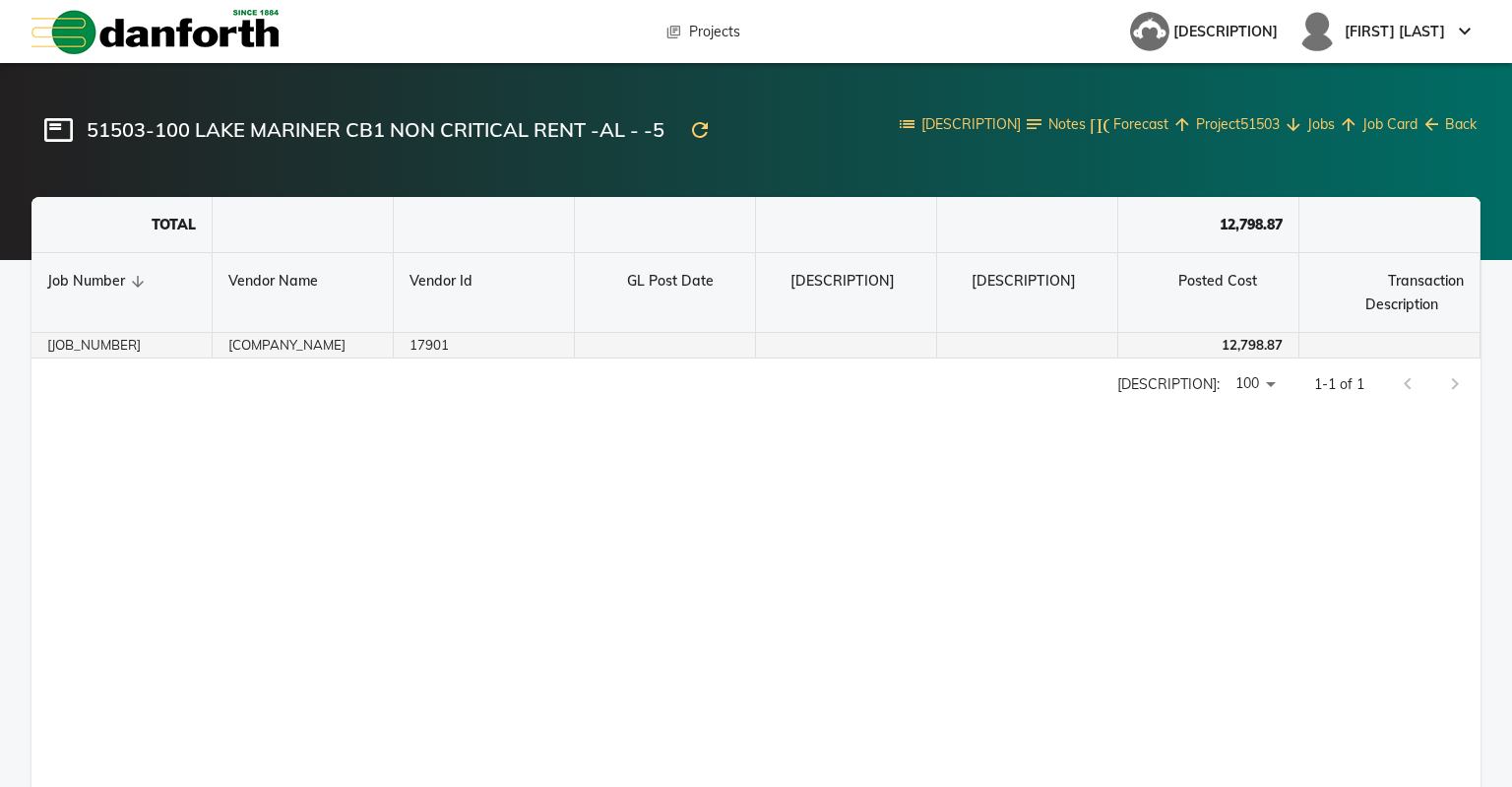 click on "17901" at bounding box center [484, 346] 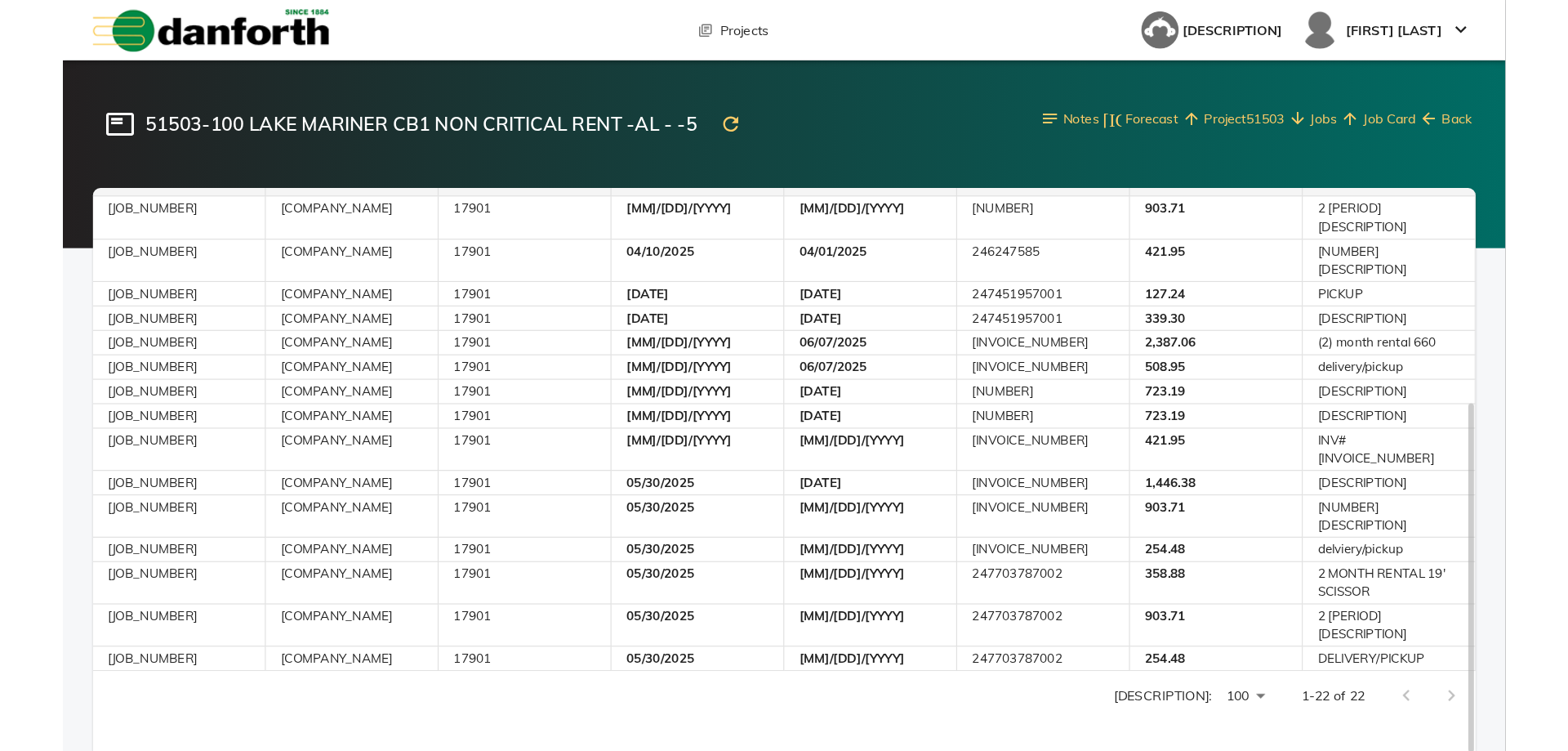 scroll, scrollTop: 0, scrollLeft: 0, axis: both 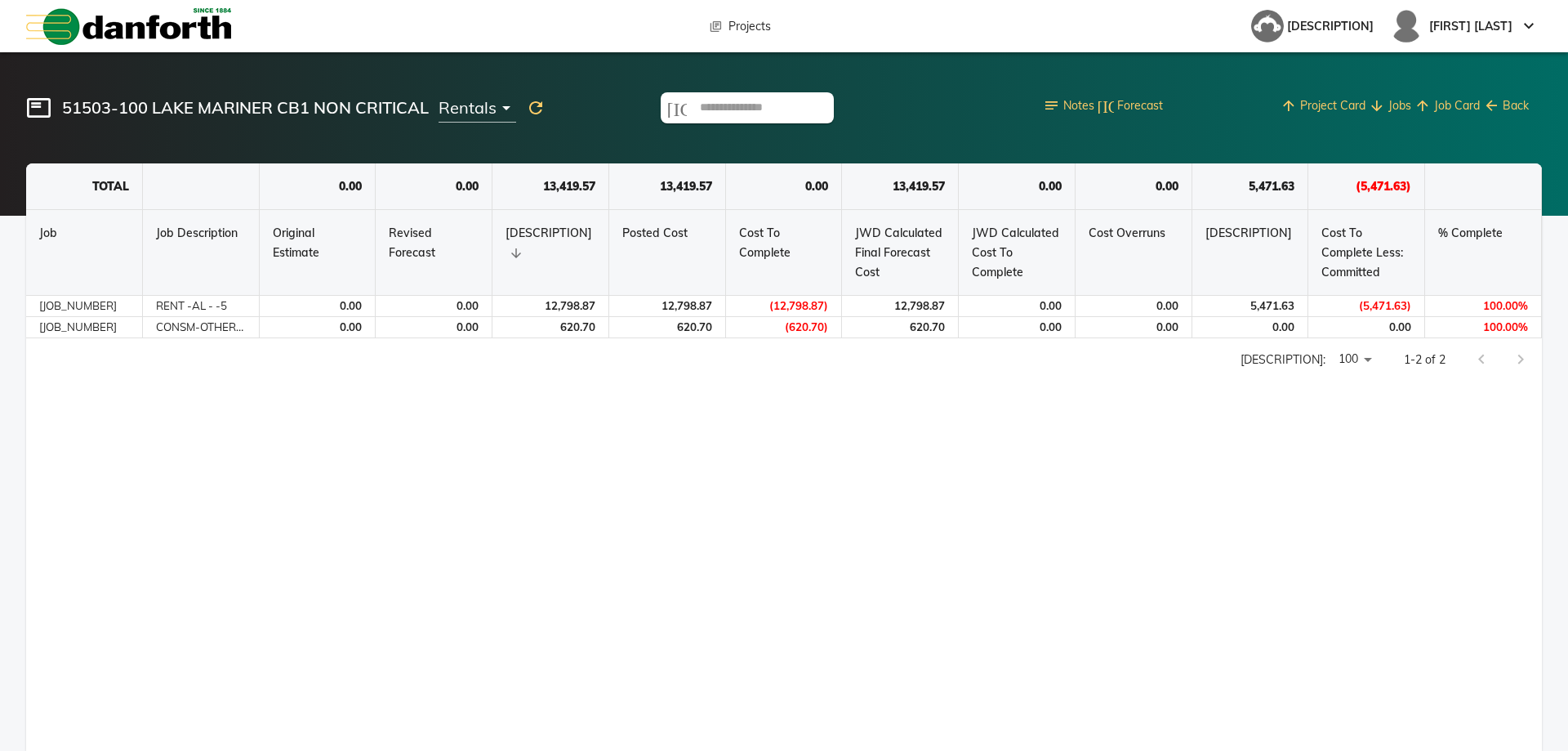 click on "Project Card" at bounding box center [1333, 105] 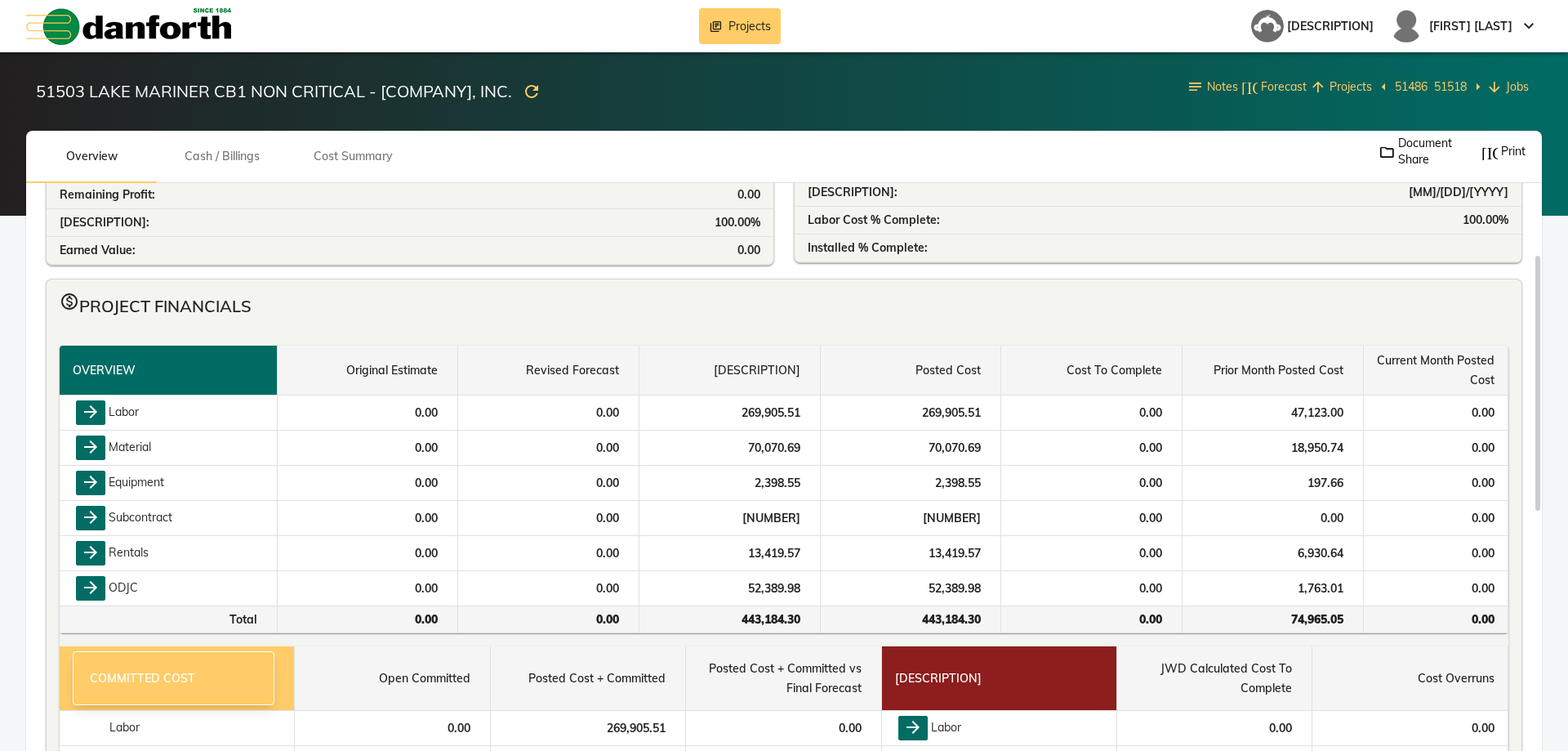 scroll, scrollTop: 0, scrollLeft: 0, axis: both 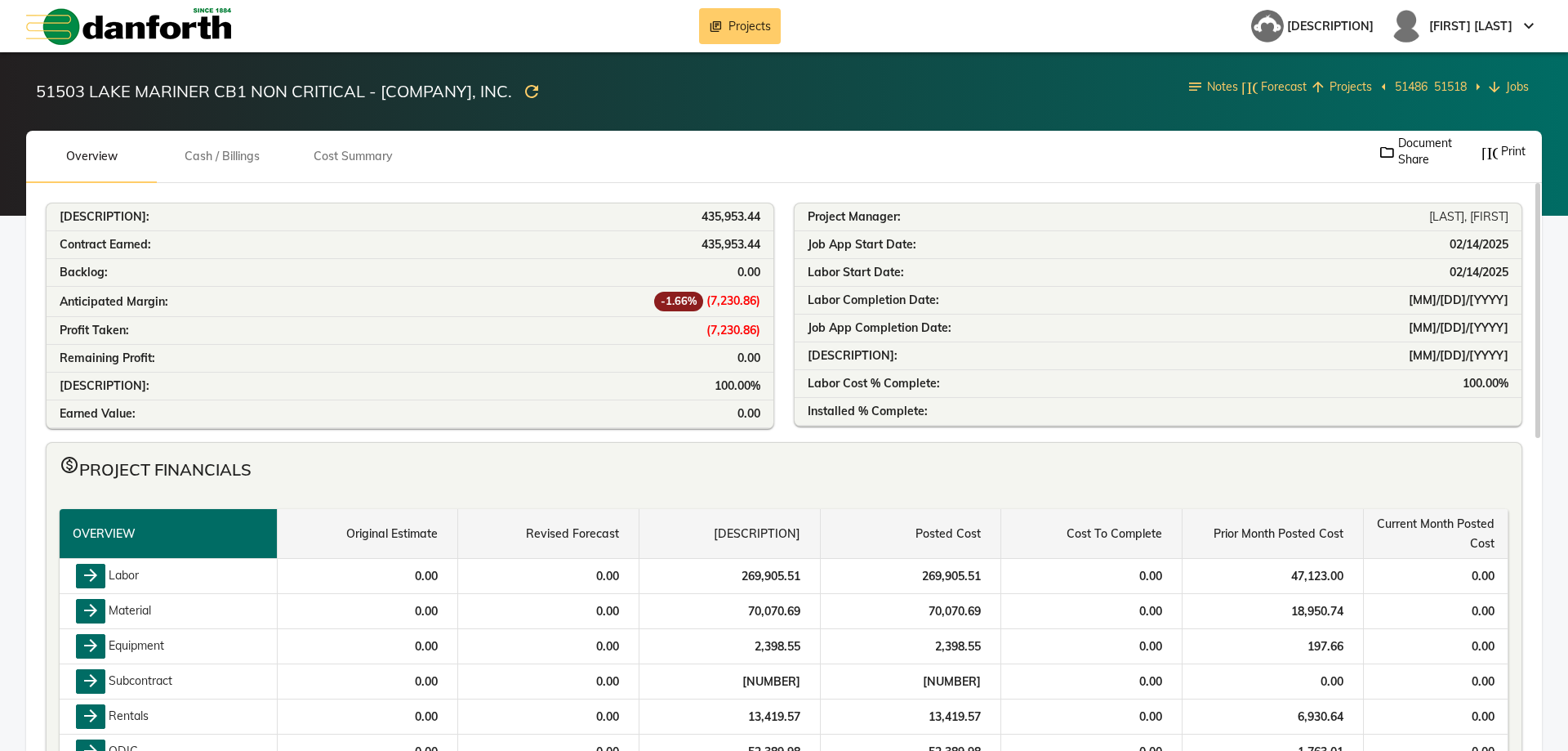 click on "Profit Taken:" at bounding box center (234, 217) 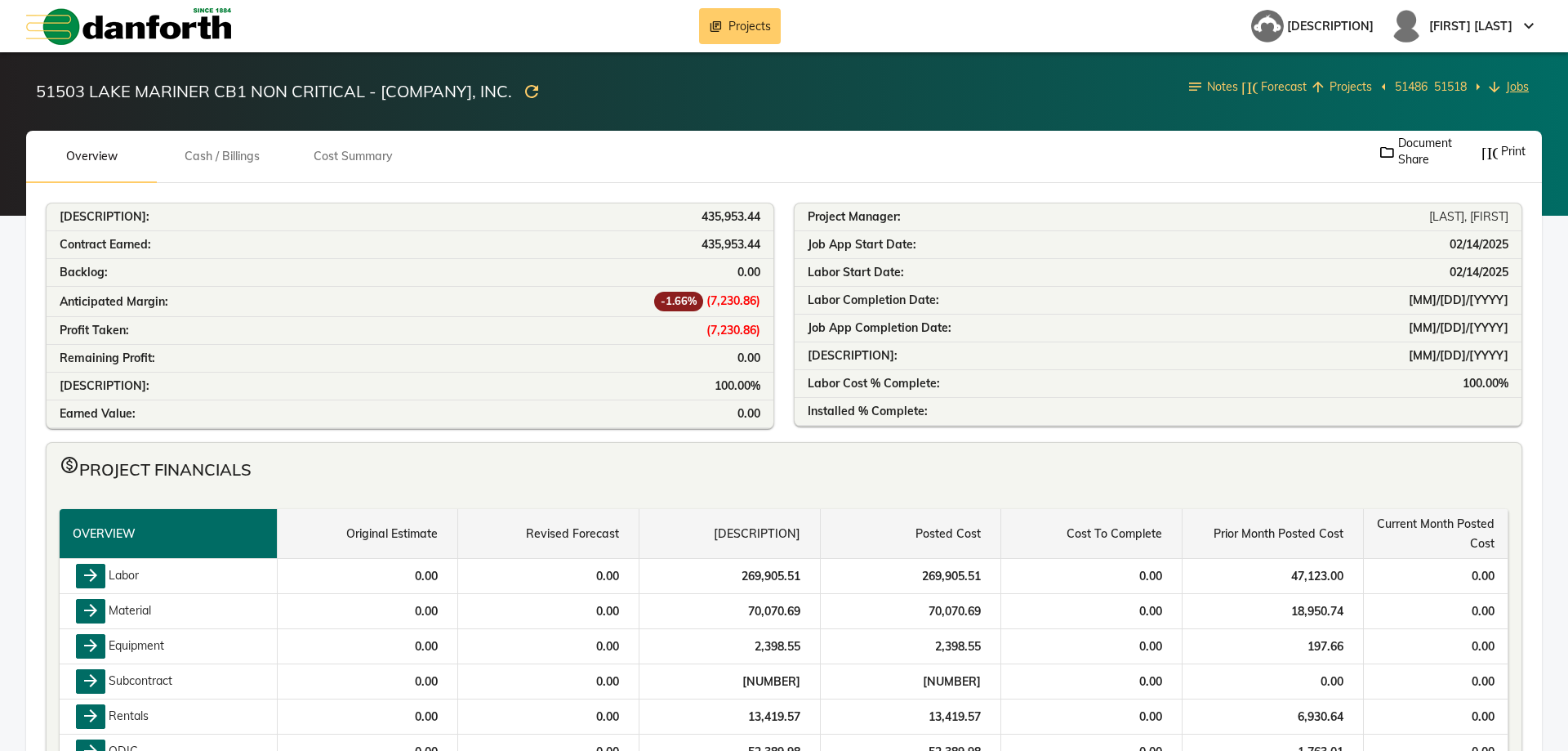 click on "Jobs" at bounding box center (1517, 87) 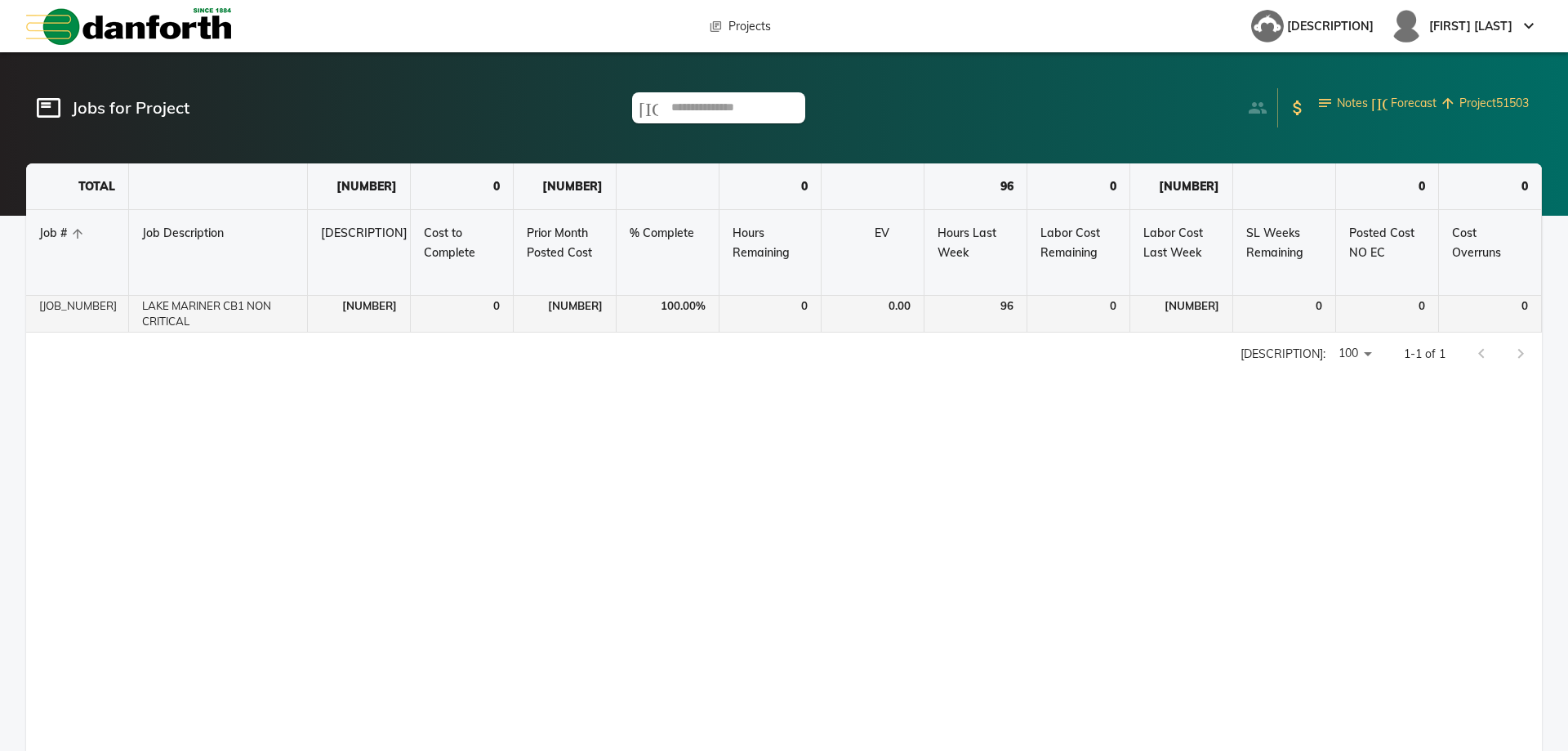 click on "LAKE MARINER CB1 NON CRITICAL" at bounding box center (218, 314) 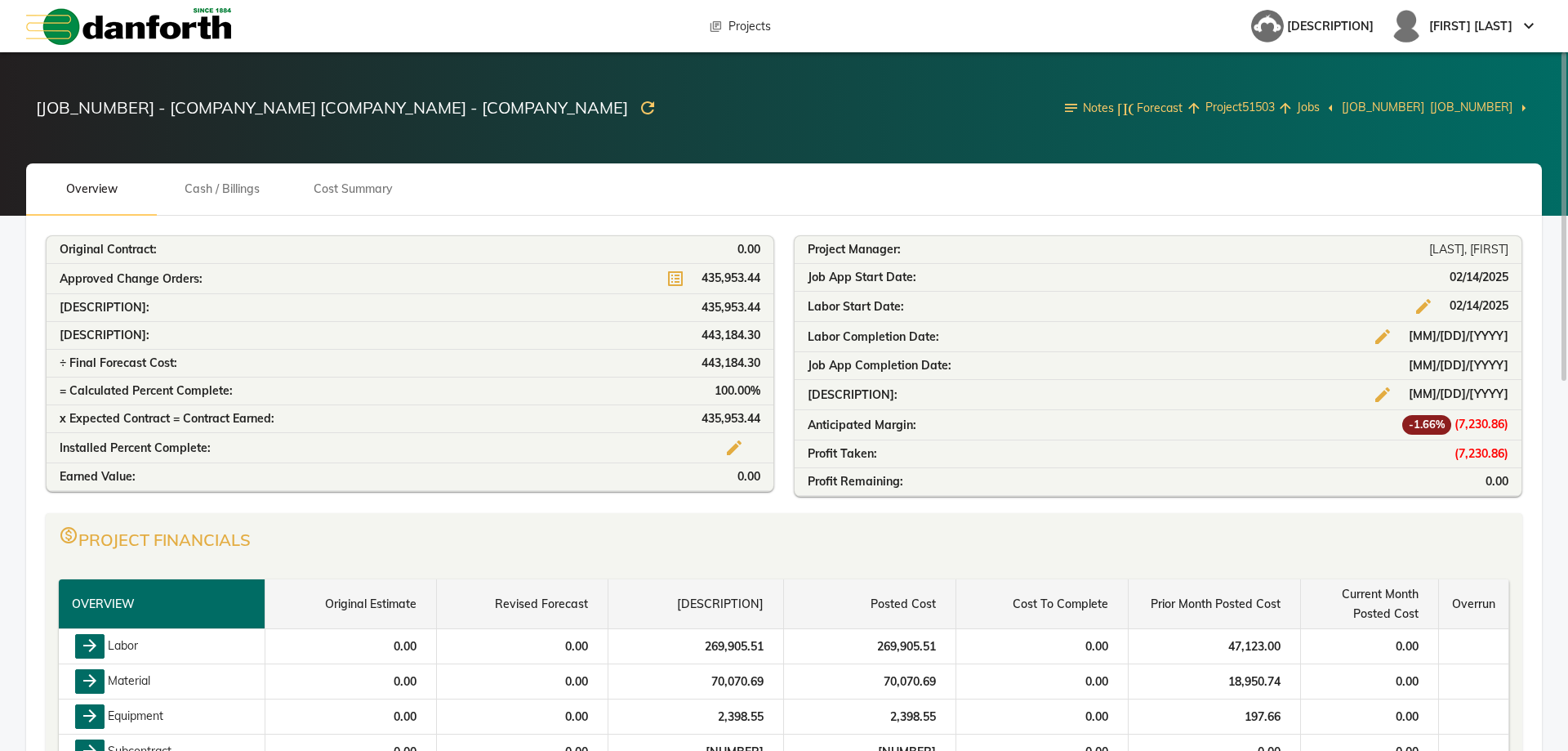 scroll, scrollTop: 163, scrollLeft: 0, axis: vertical 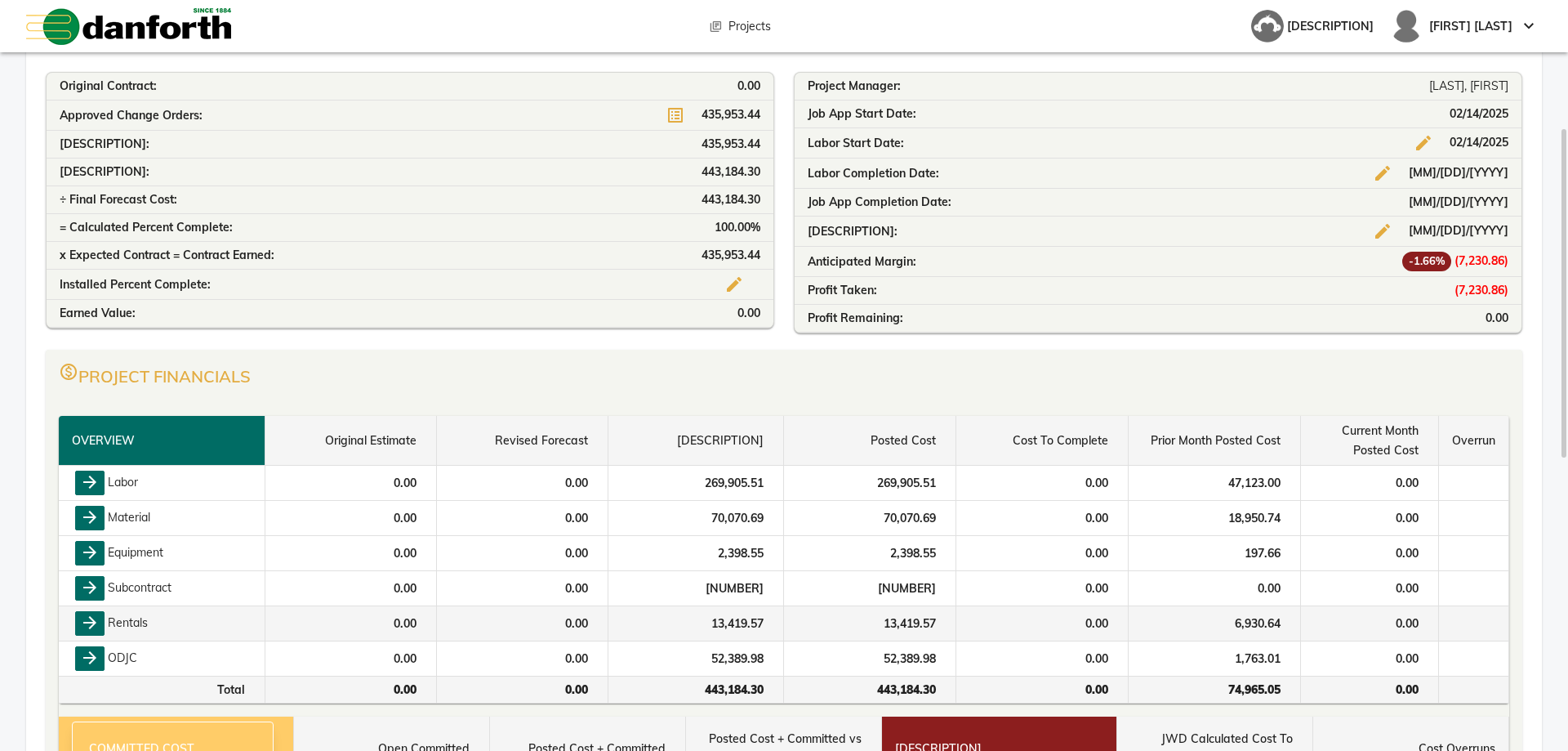 click on "arrow_forward" at bounding box center [90, 483] 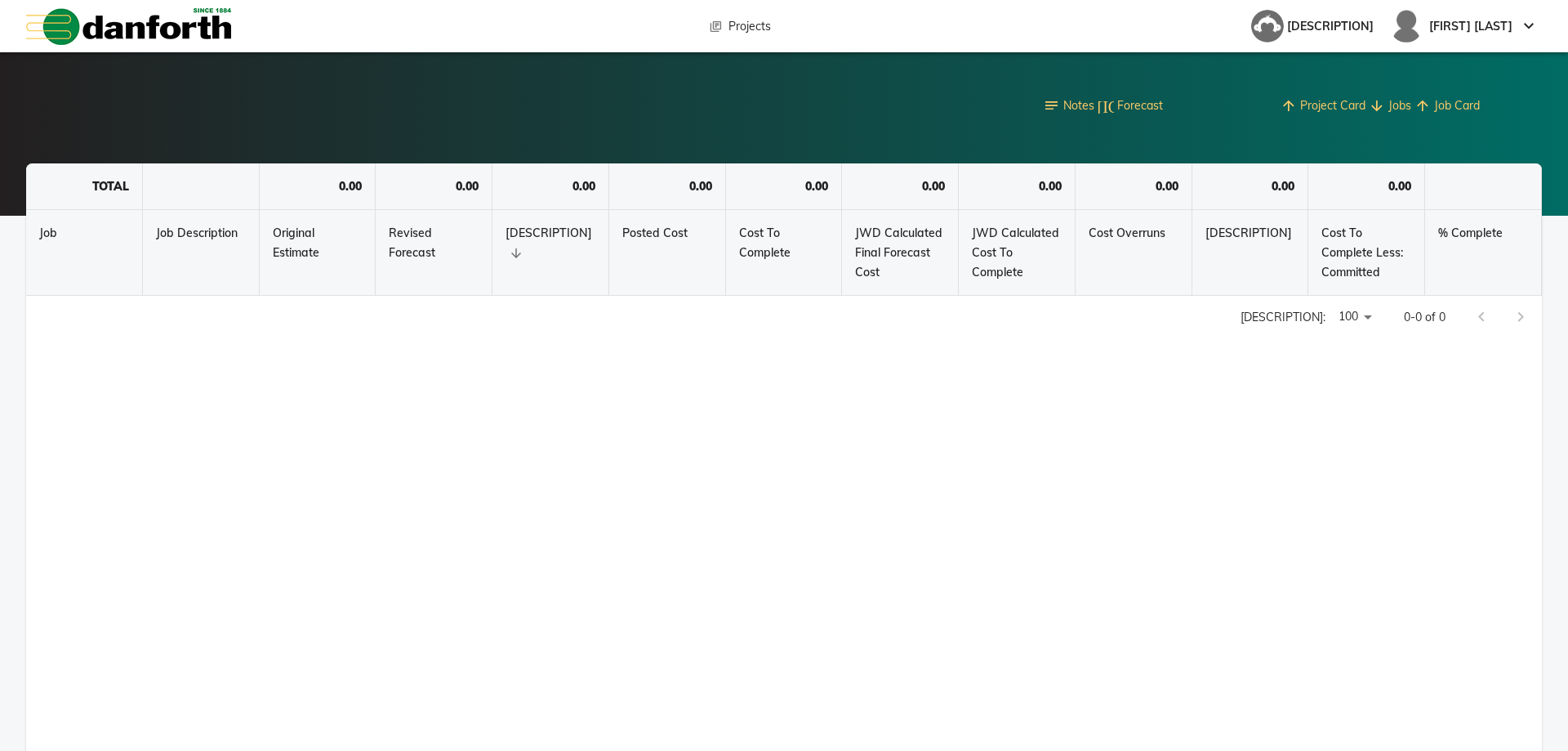 scroll, scrollTop: 0, scrollLeft: 0, axis: both 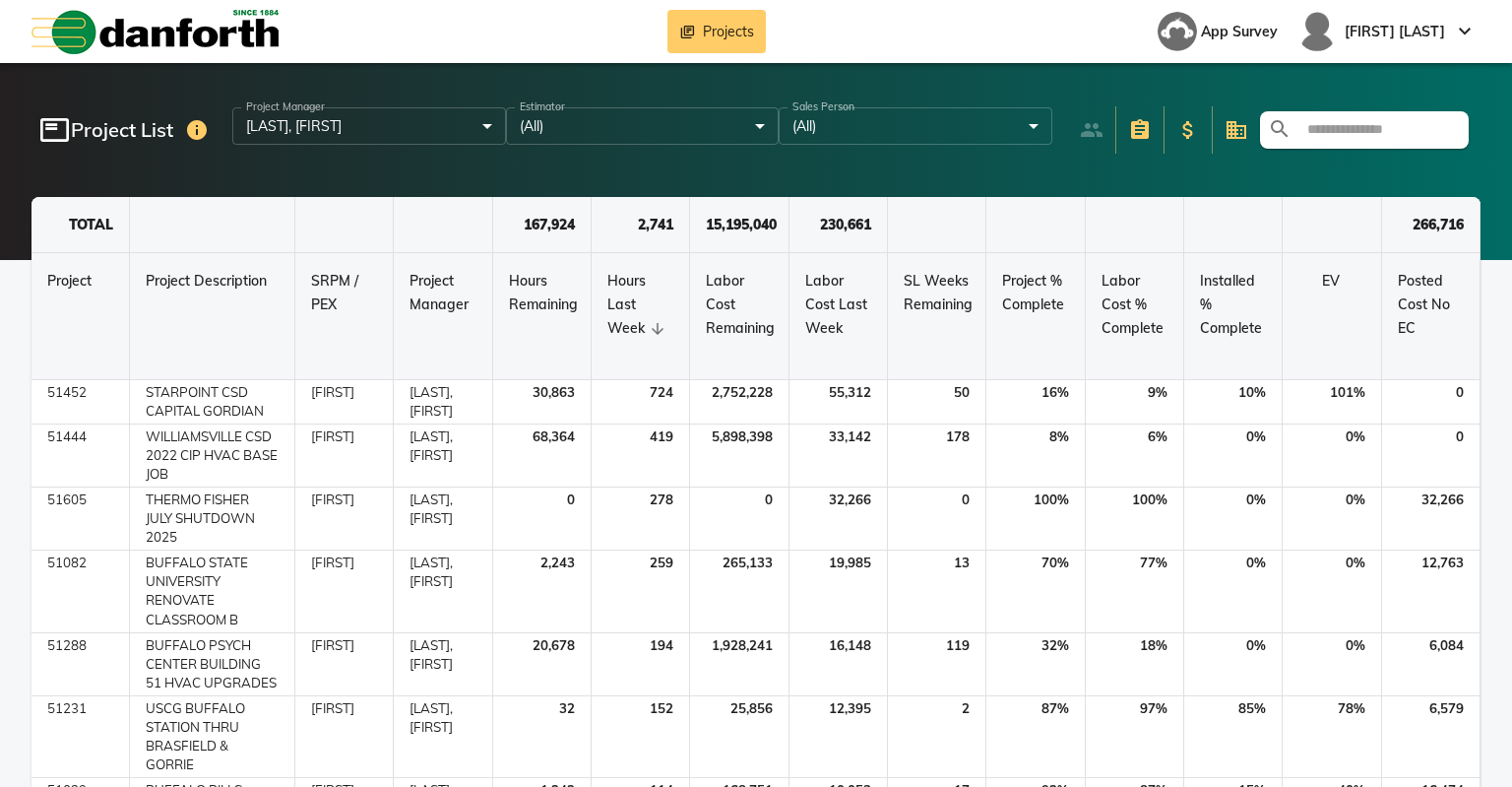 click at bounding box center [1376, 130] 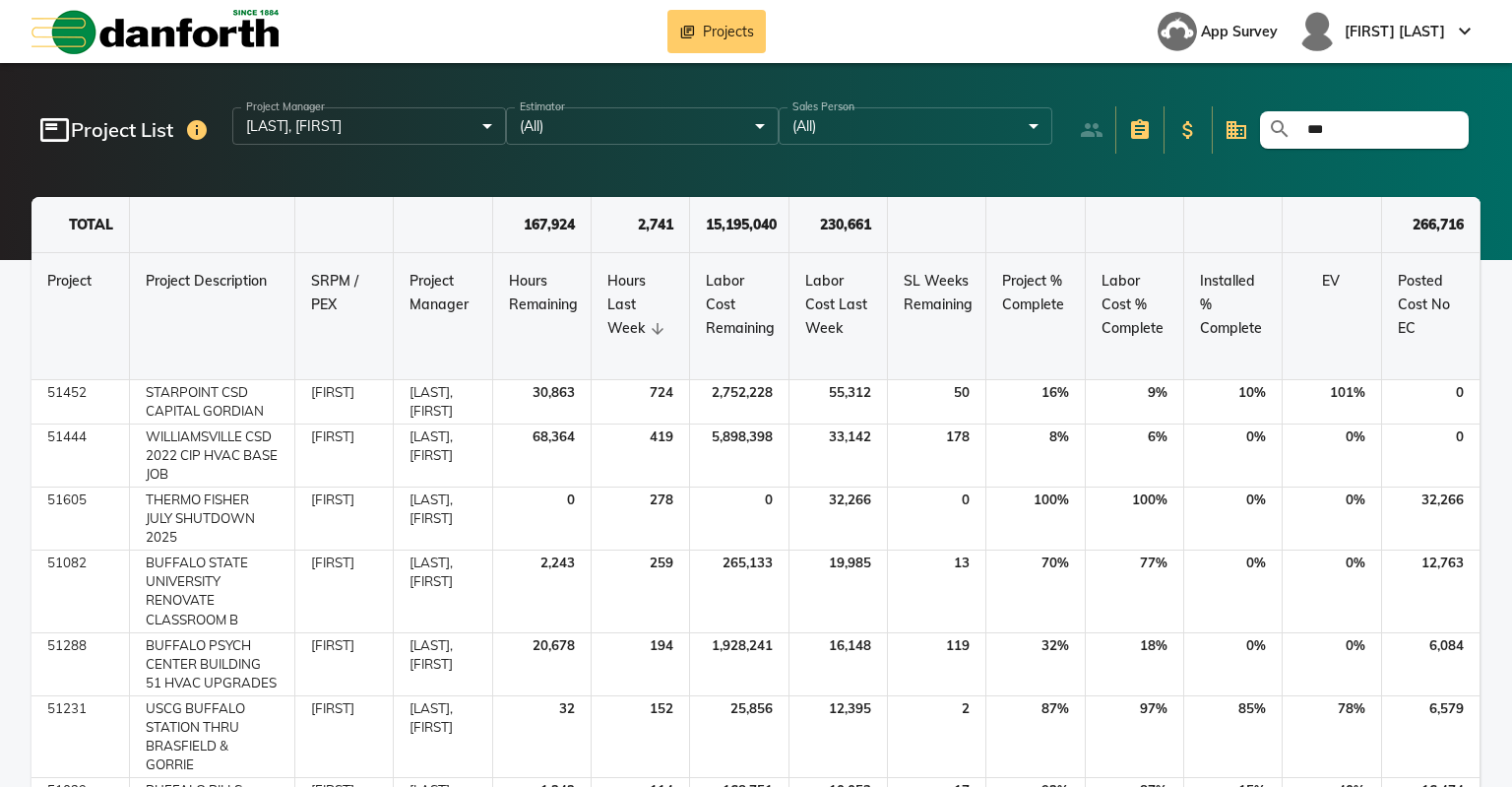 type on "****" 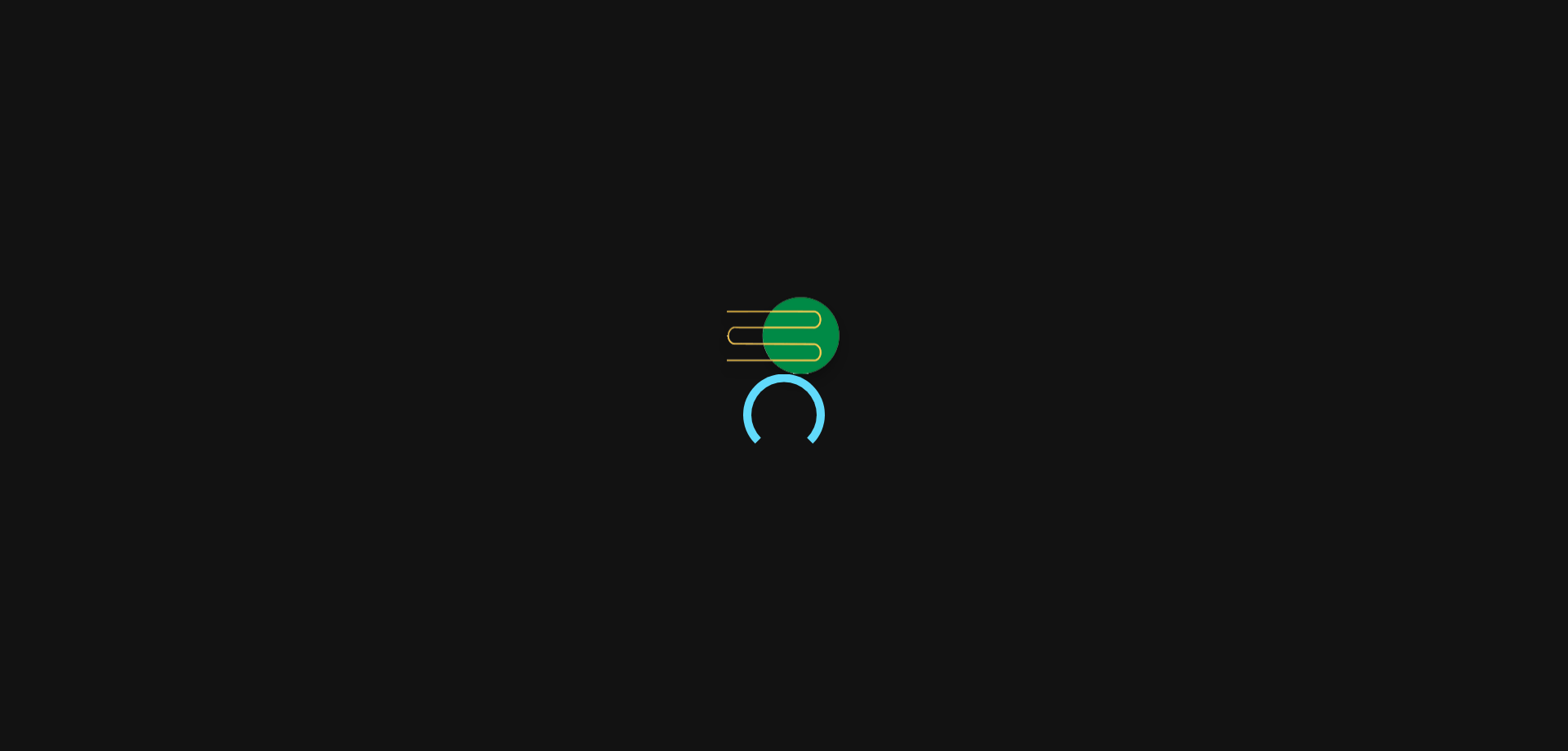scroll, scrollTop: 0, scrollLeft: 0, axis: both 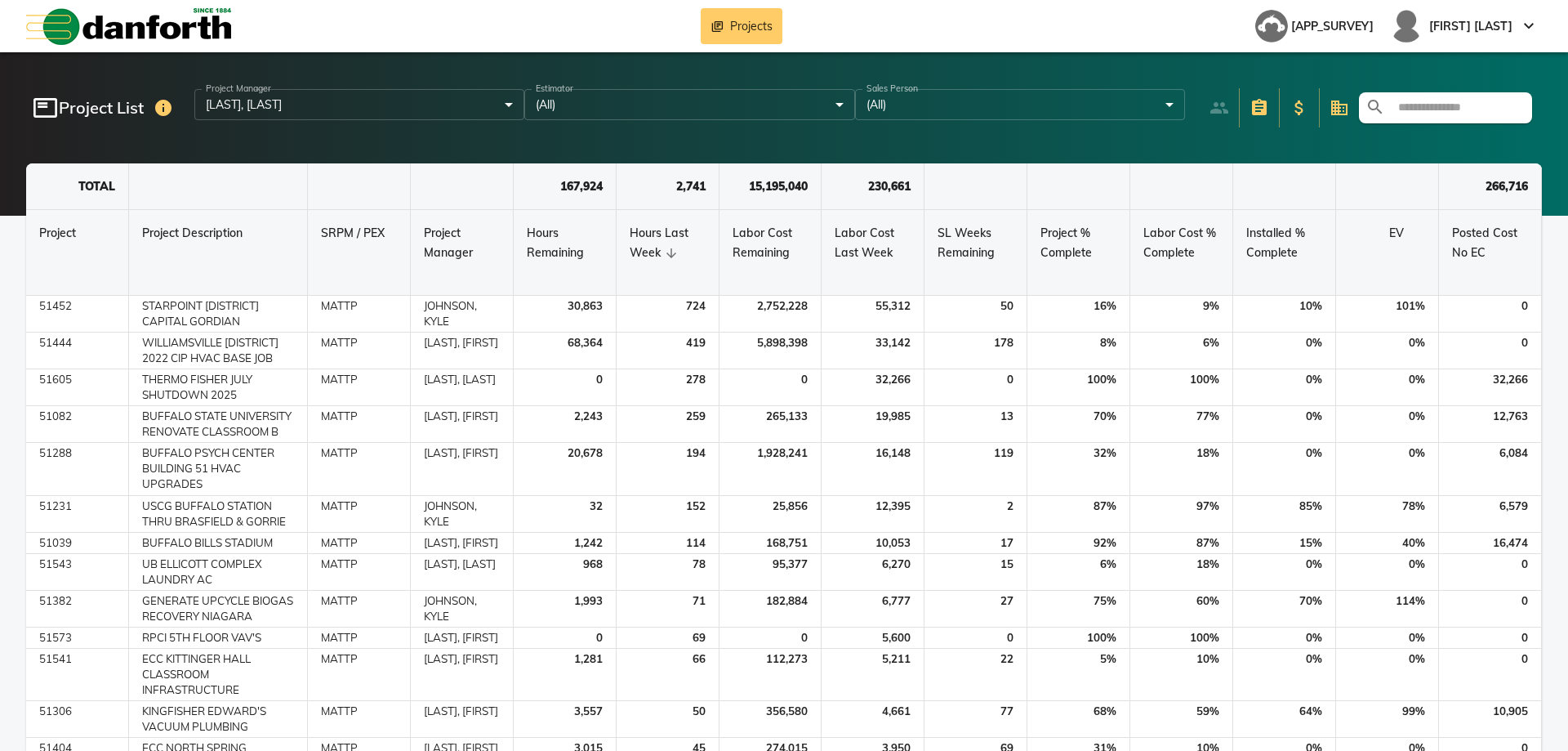 click at bounding box center (1455, 108) 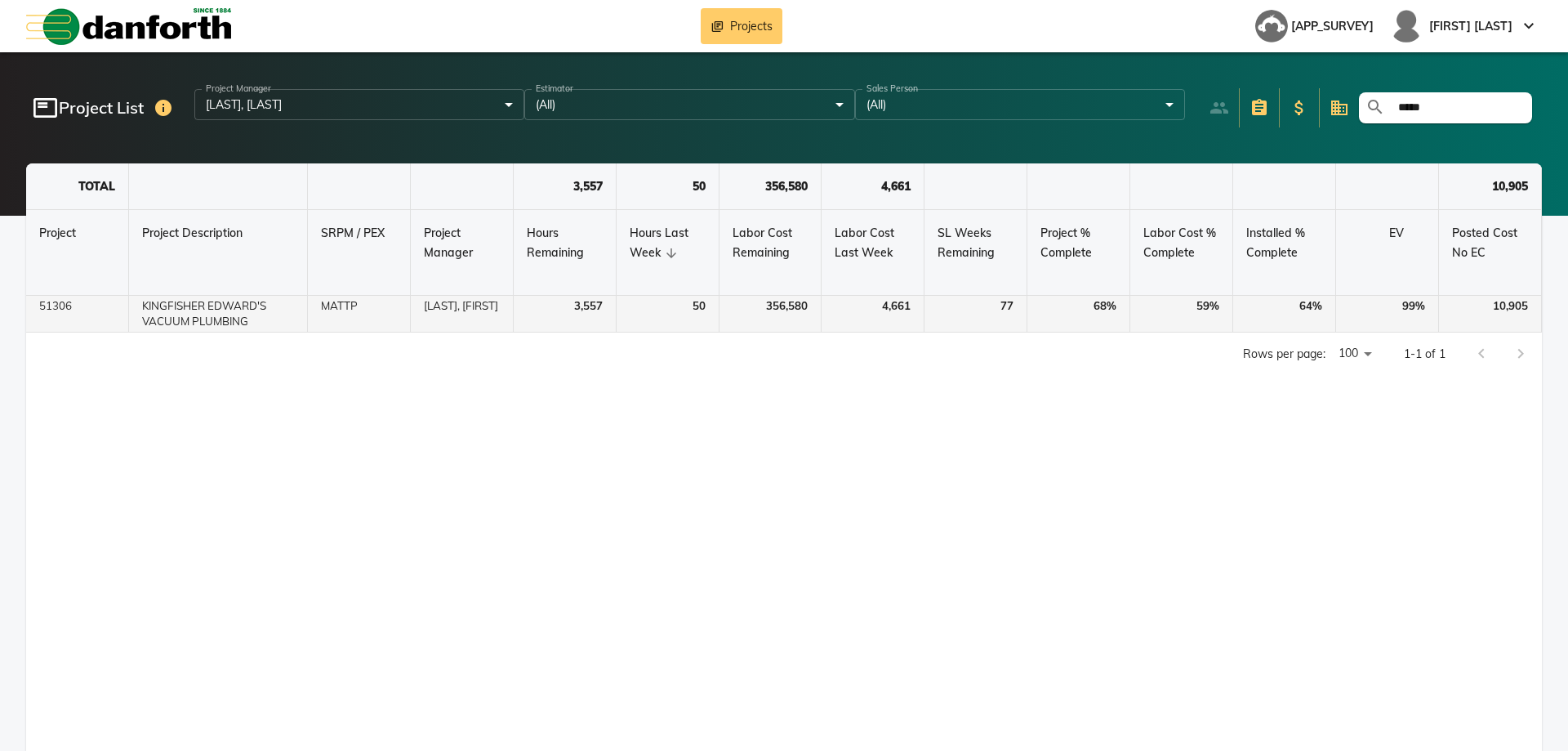type on "*****" 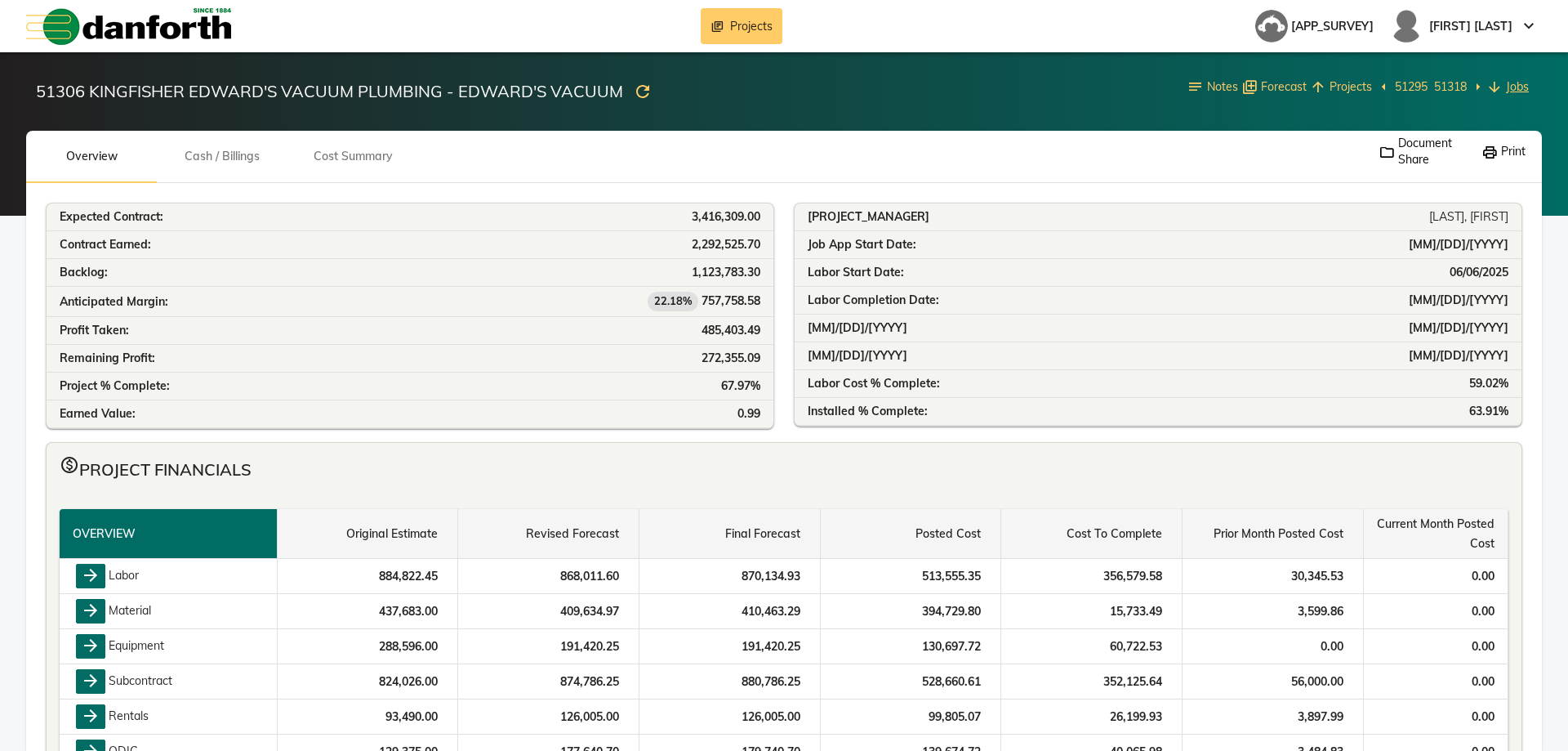 click on "Jobs" at bounding box center (1517, 87) 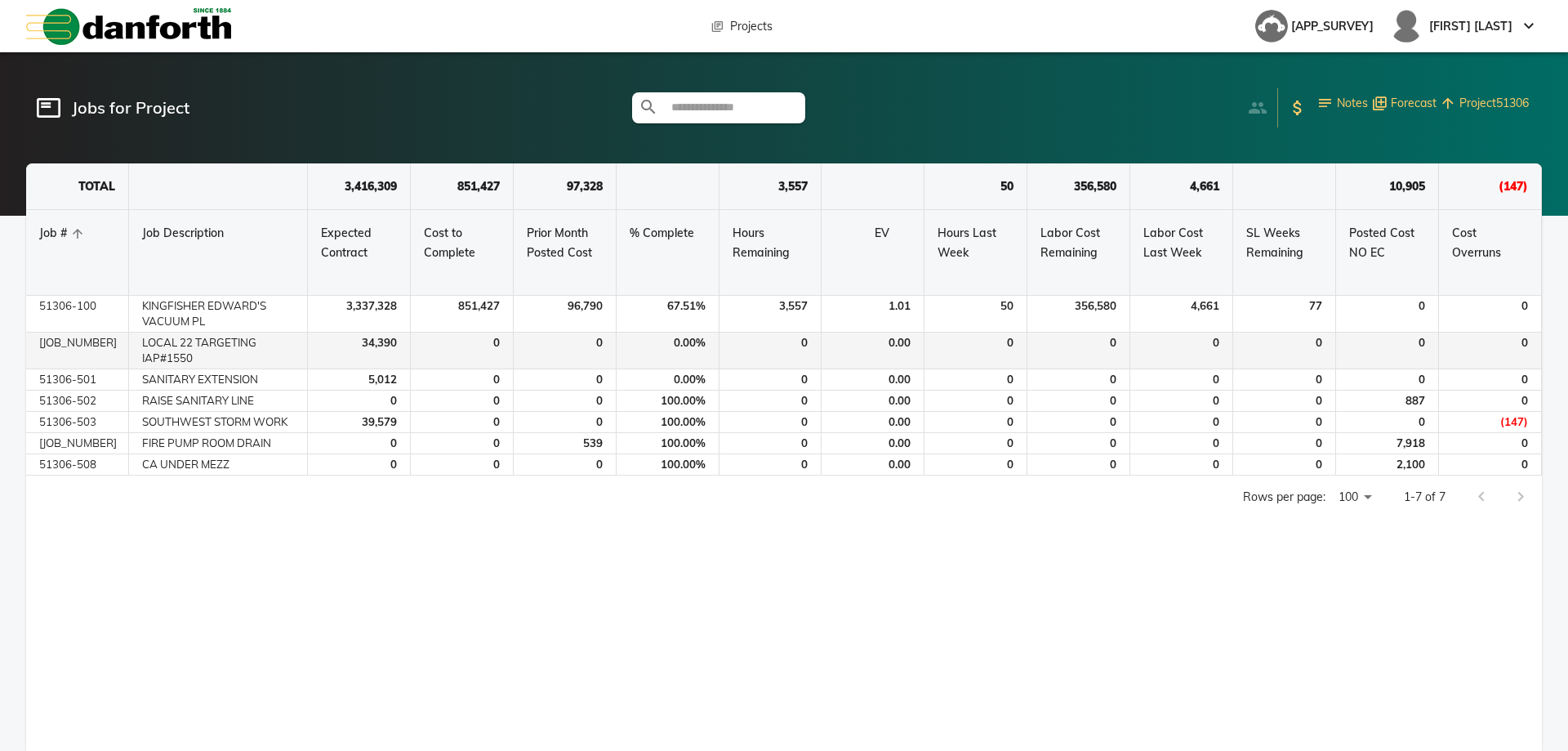 click on "34,390" at bounding box center (359, 314) 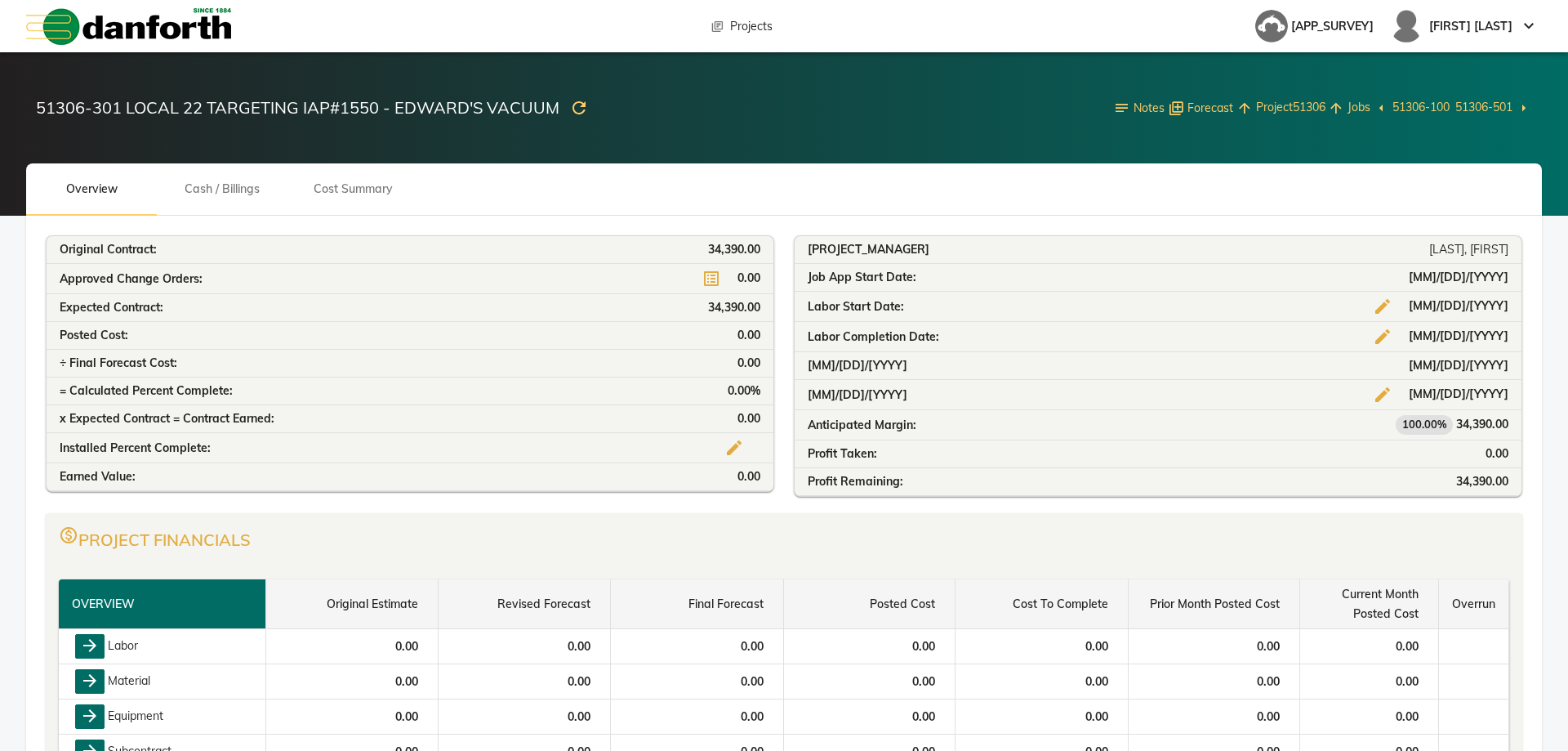 click on "Cash / Billings" at bounding box center (91, 189) 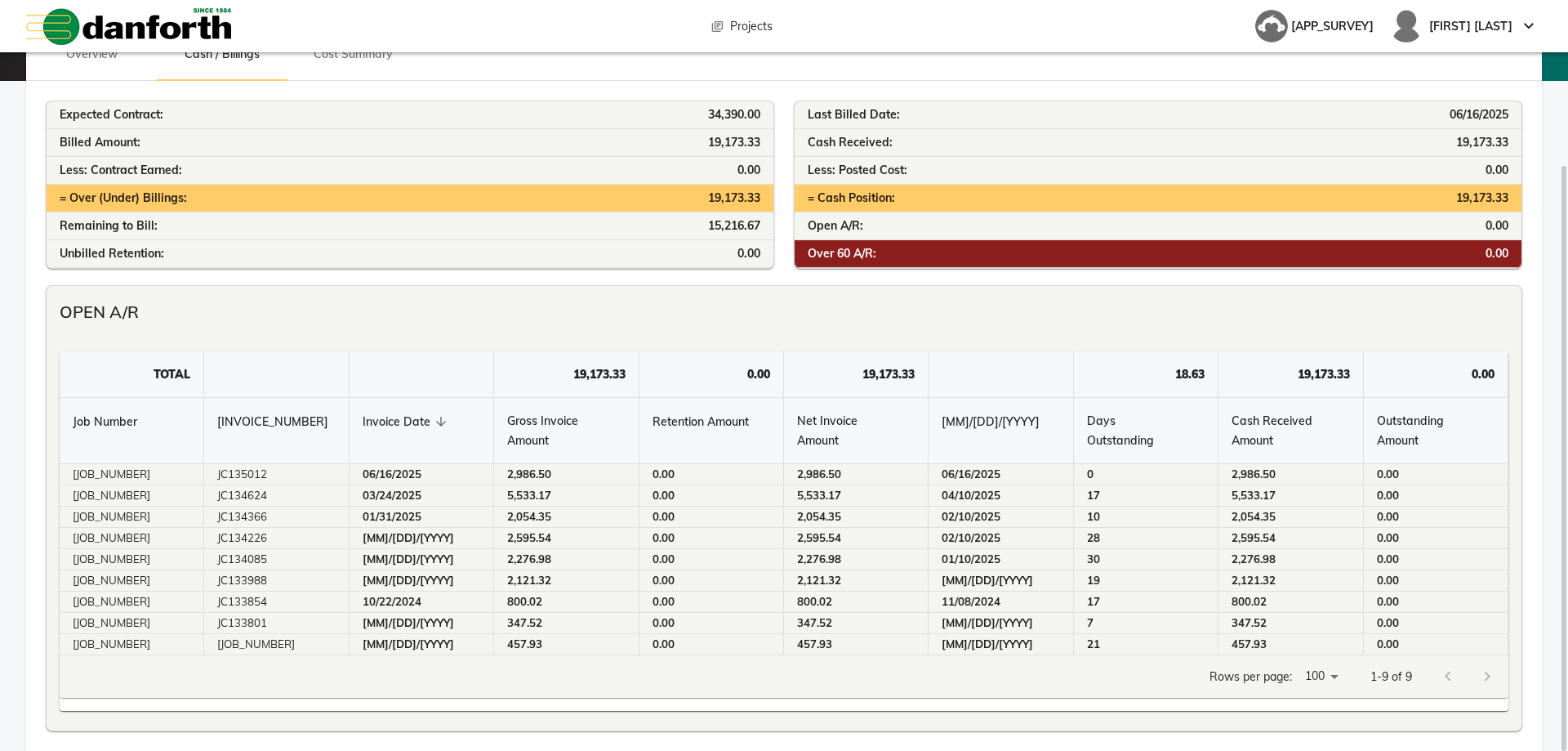 scroll, scrollTop: 0, scrollLeft: 0, axis: both 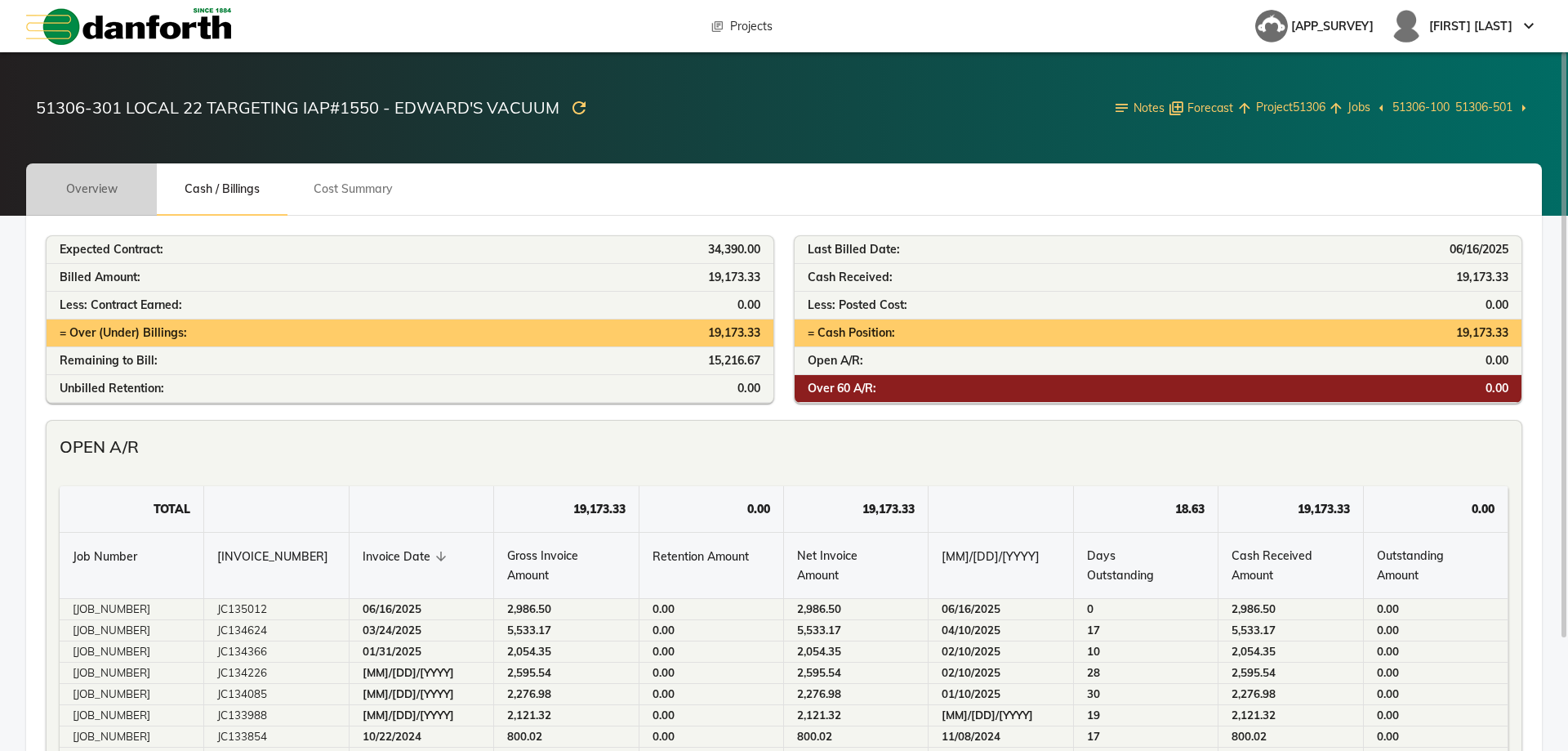 click on "Overview" at bounding box center [91, 189] 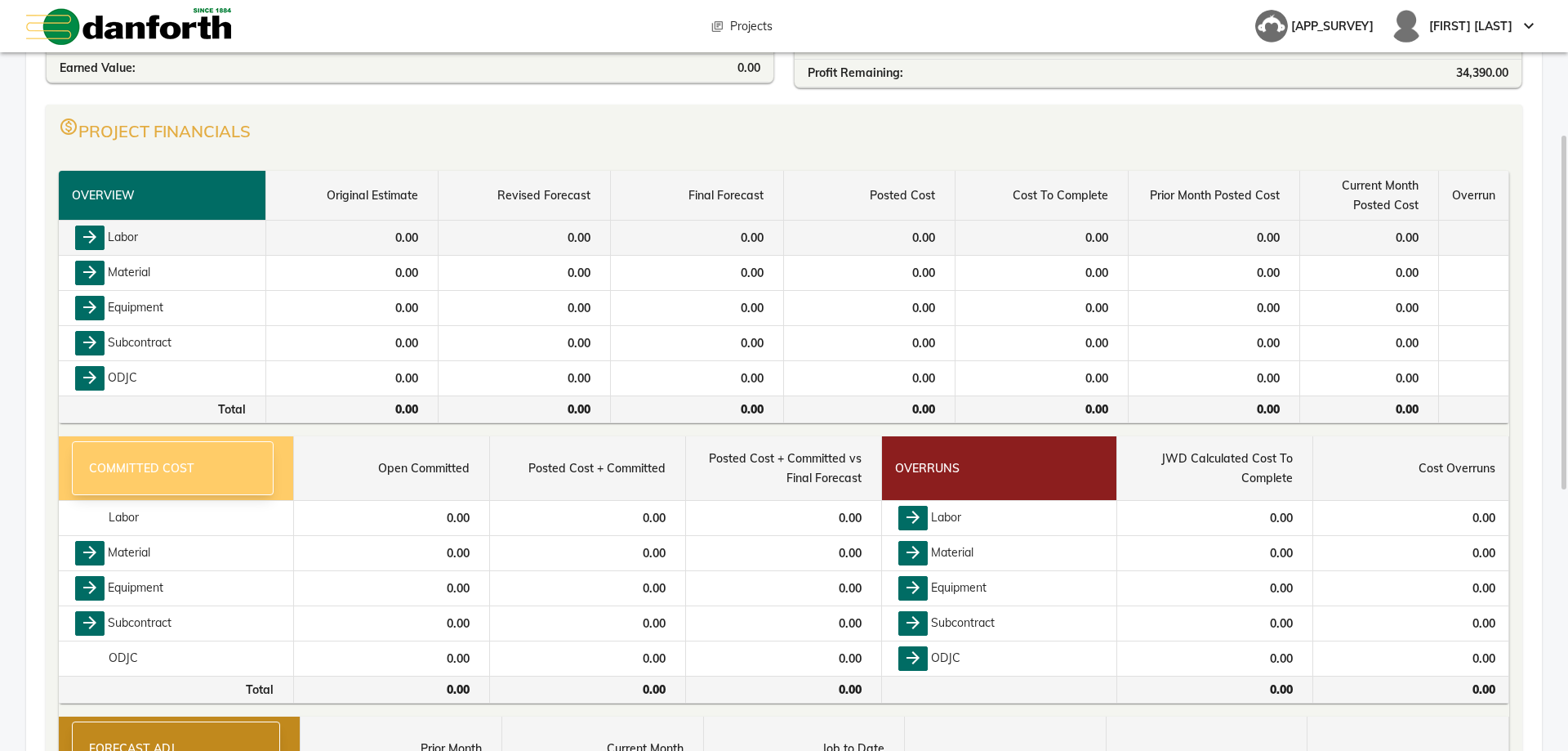 scroll, scrollTop: 0, scrollLeft: 0, axis: both 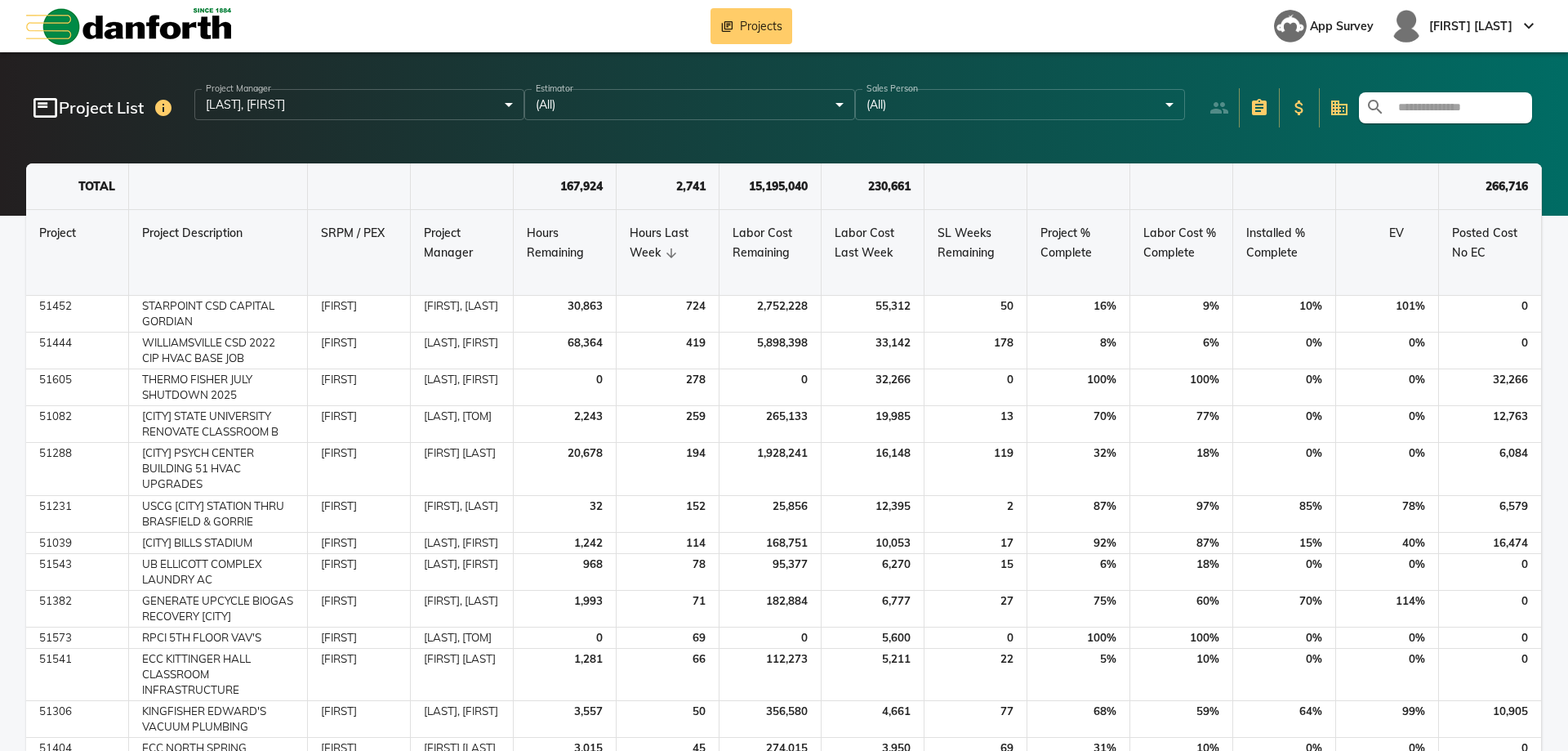 click at bounding box center [1455, 108] 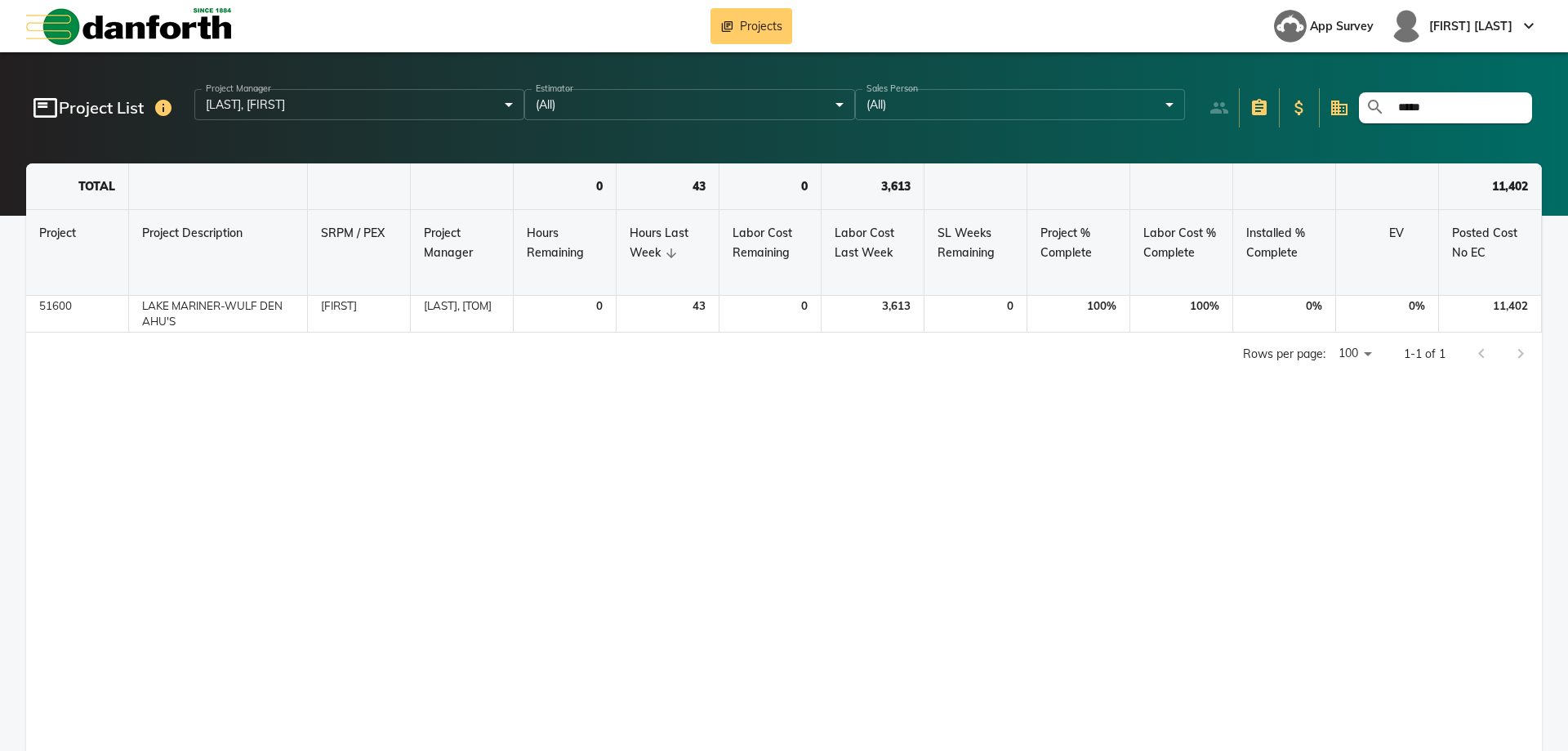 type on "*****" 